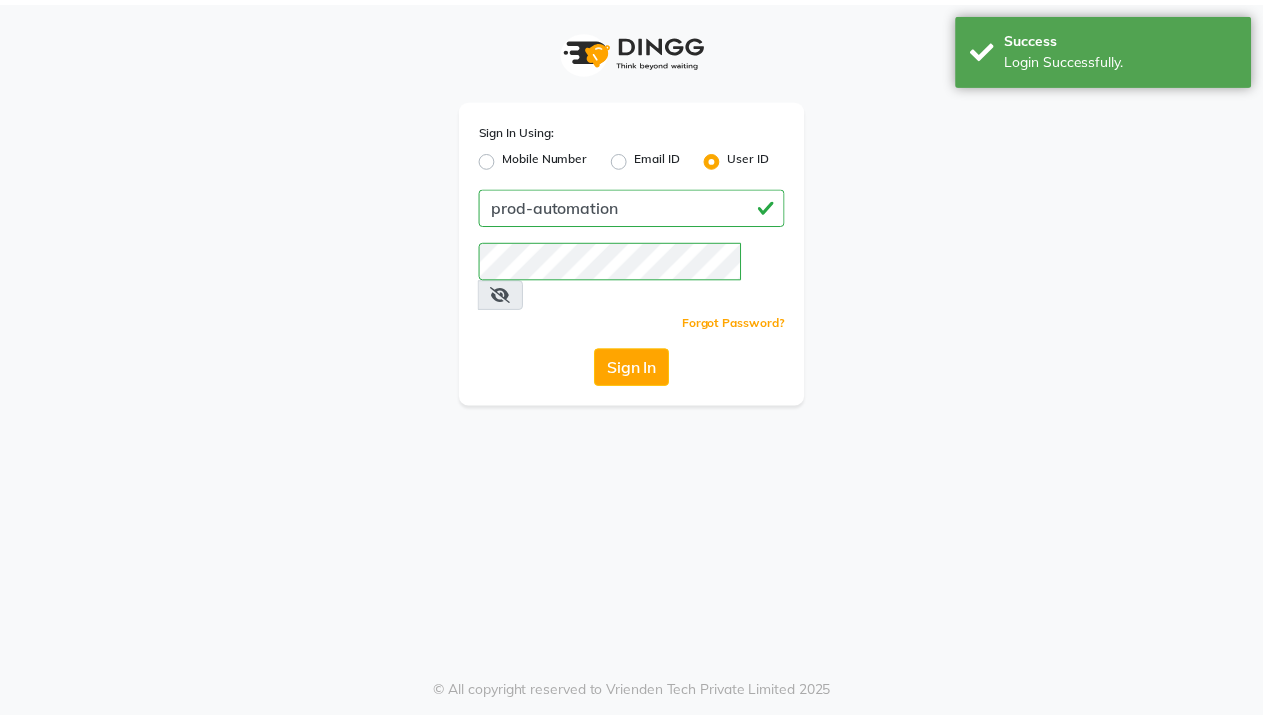scroll, scrollTop: 0, scrollLeft: 0, axis: both 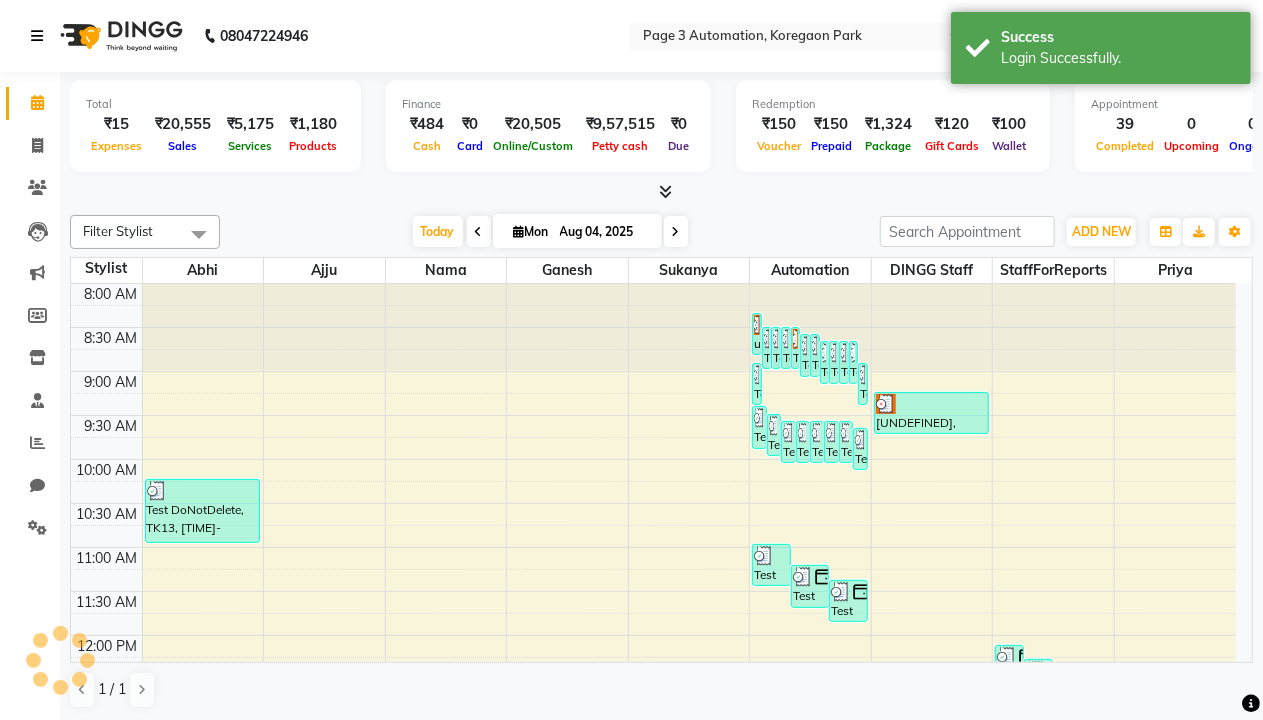 click at bounding box center (37, 36) 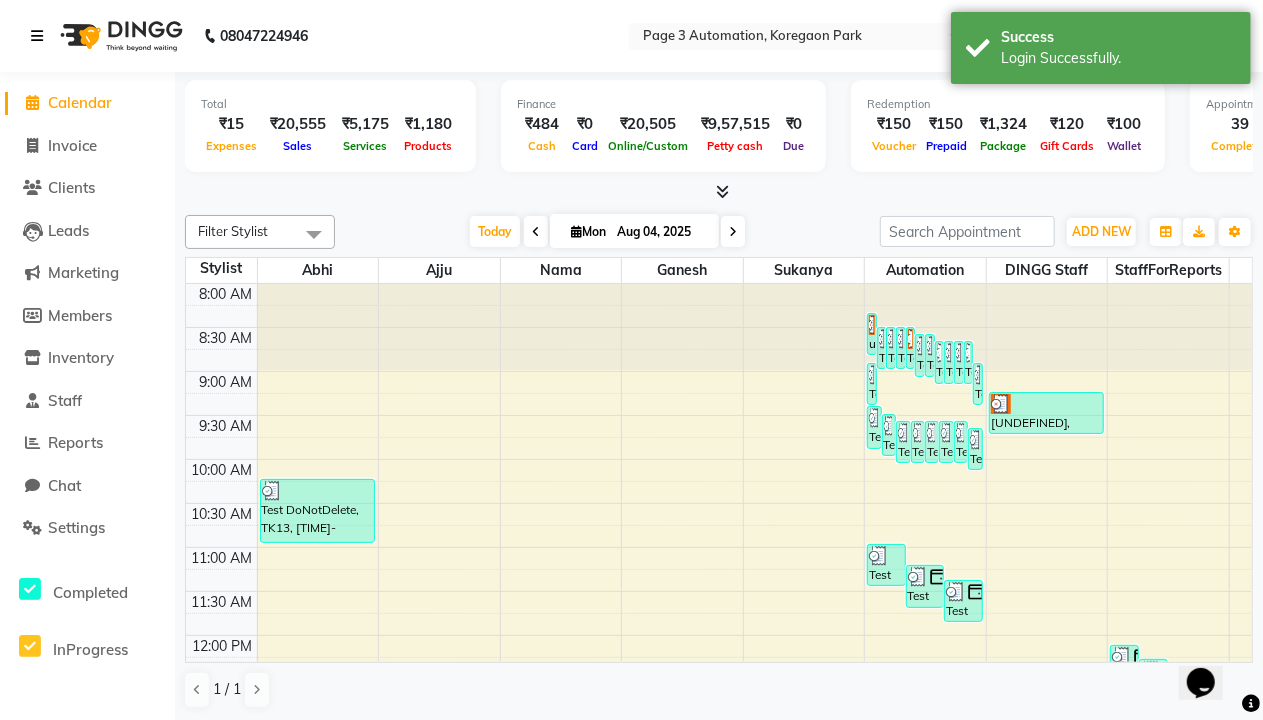 scroll, scrollTop: 0, scrollLeft: 0, axis: both 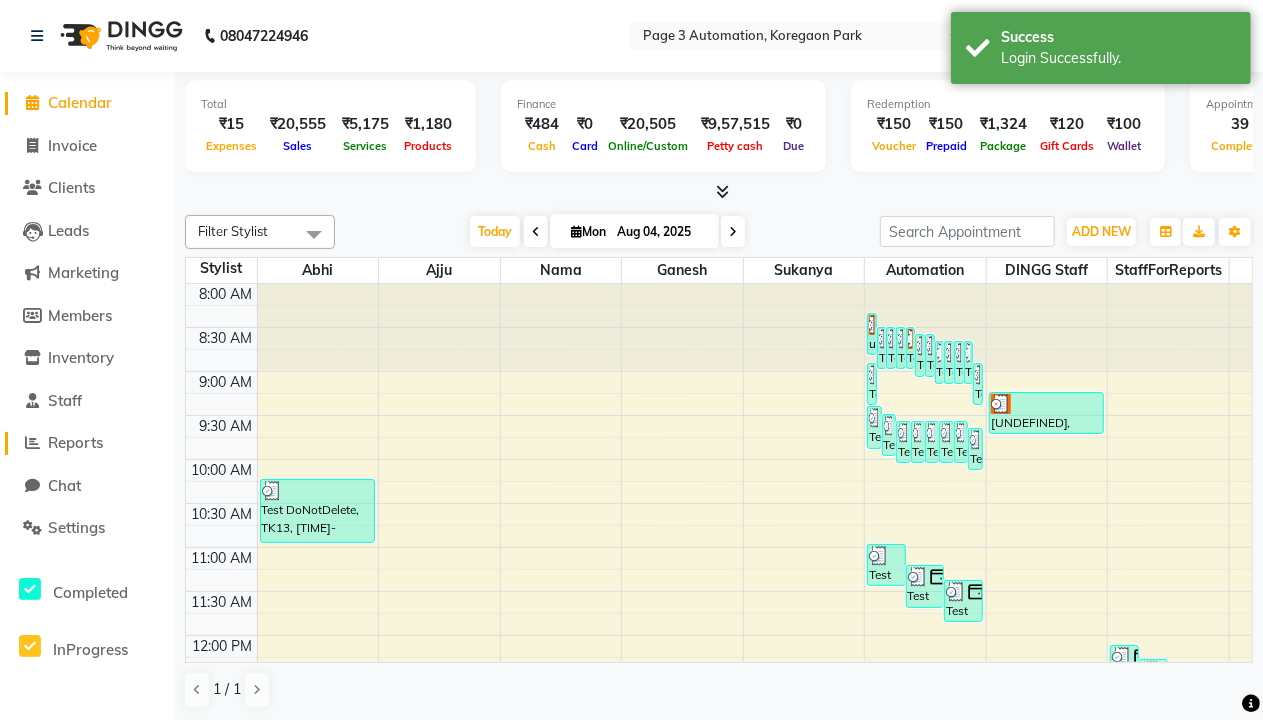 click on "Reports" 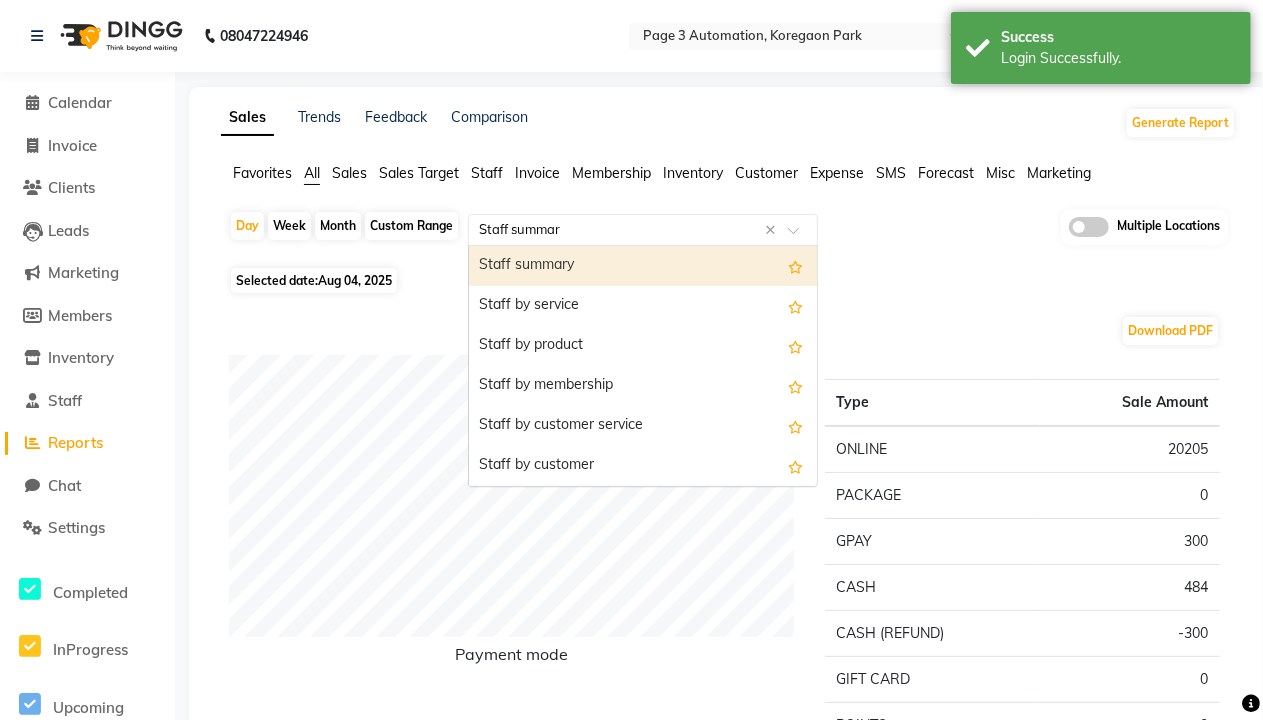 type on "Staff summary" 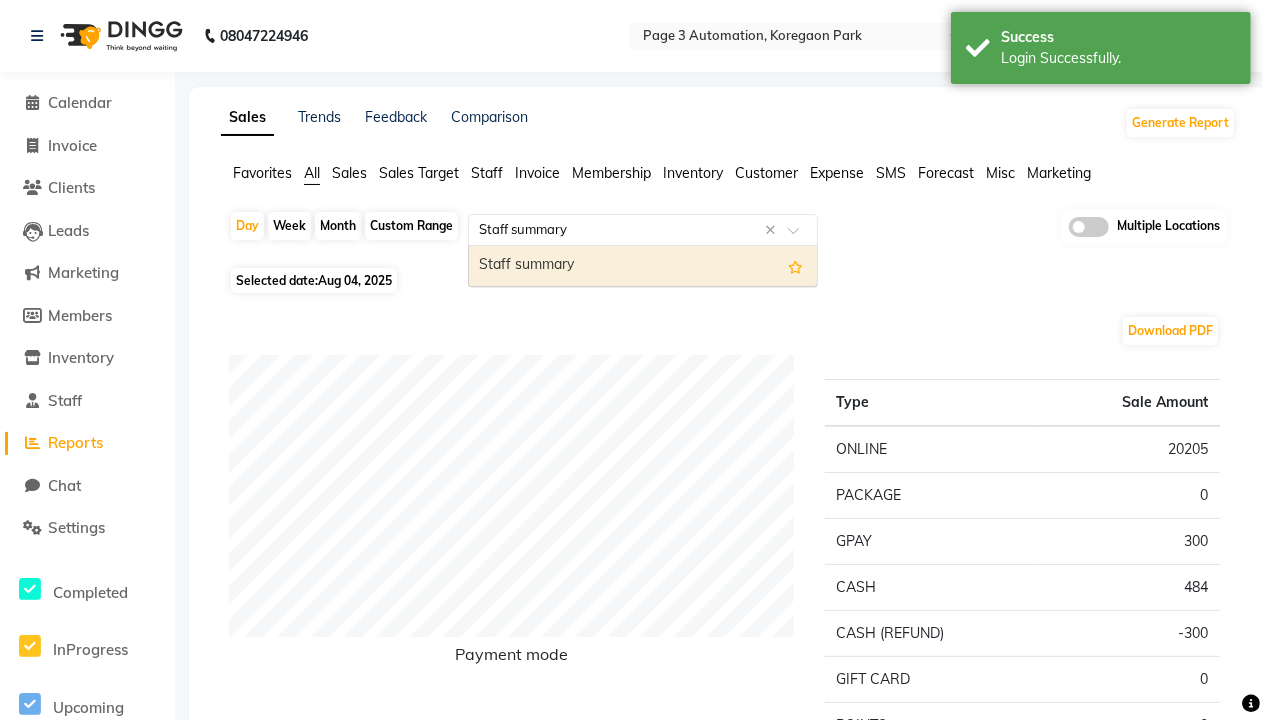 click on "Staff summary" at bounding box center [643, 266] 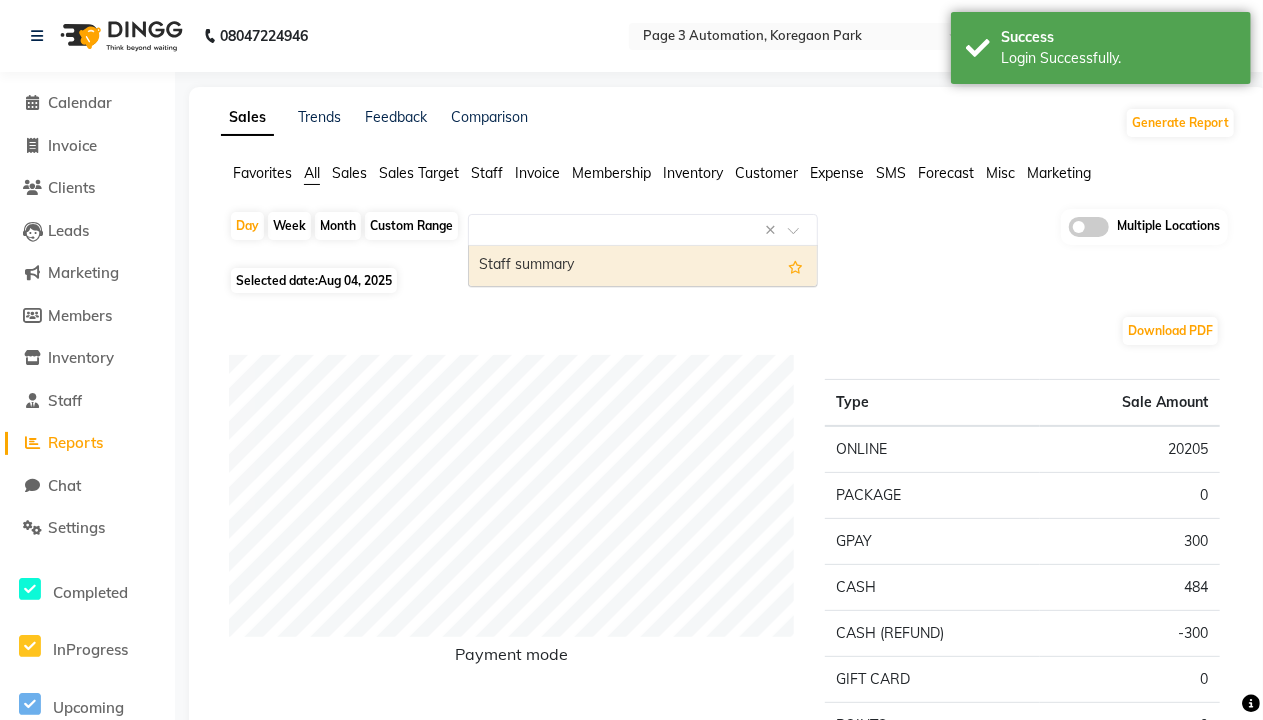 select on "full_report" 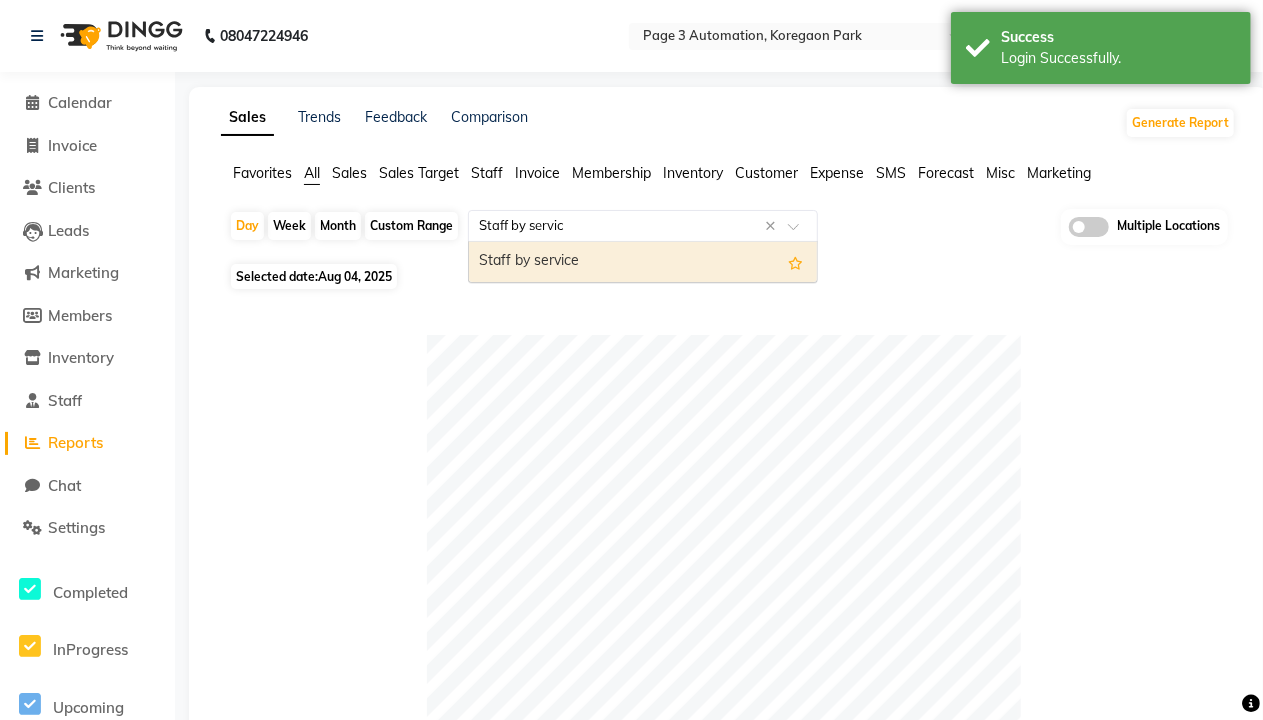 type on "Staff by service" 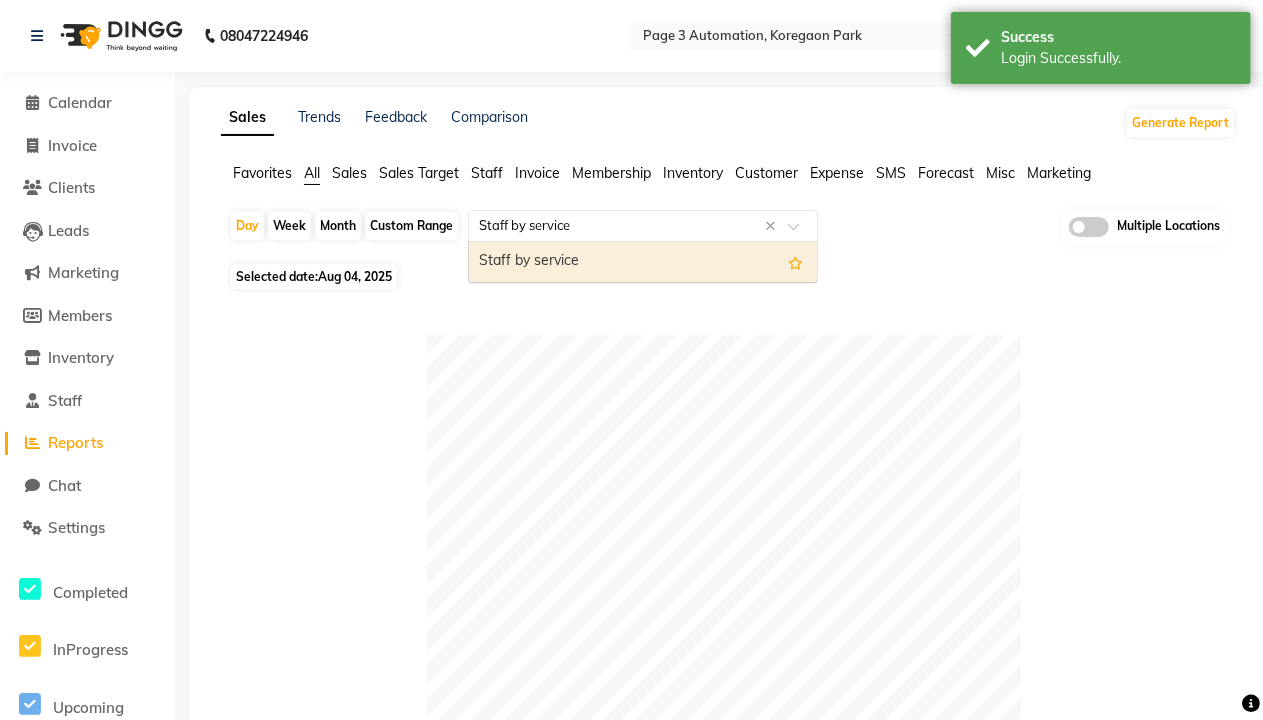 click on "Staff by service" at bounding box center (643, 262) 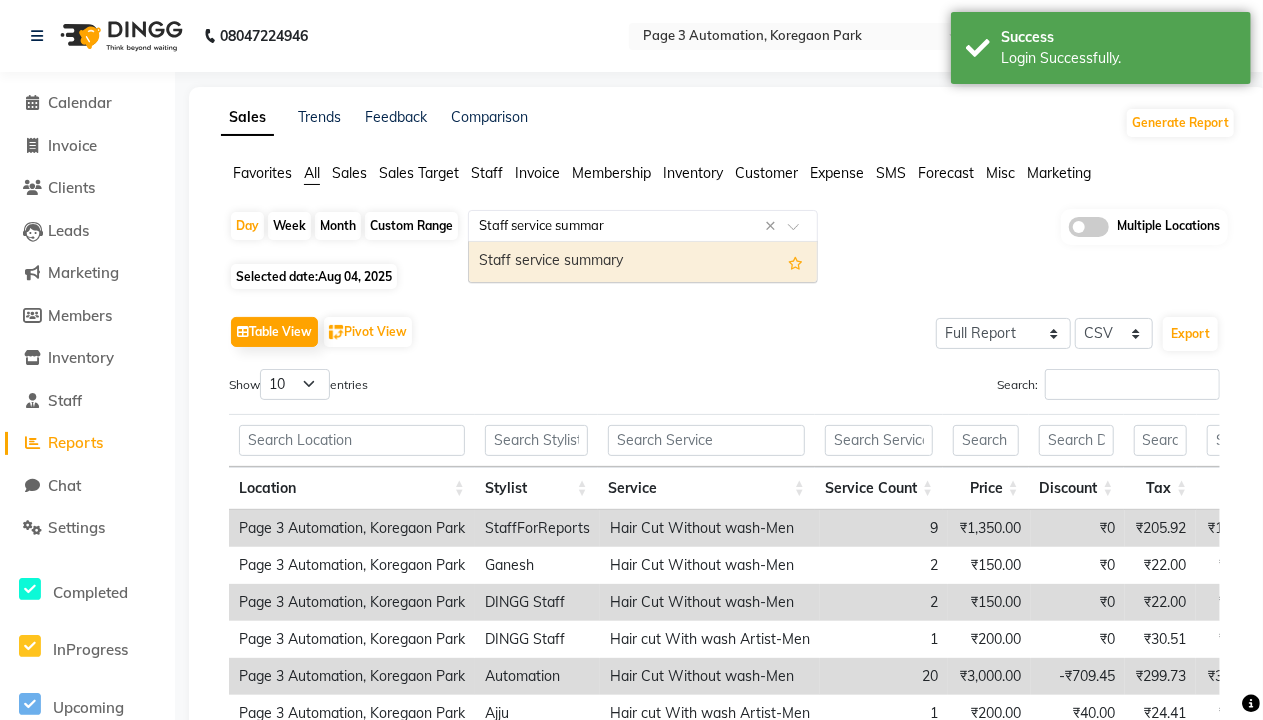 type on "Staff service summary" 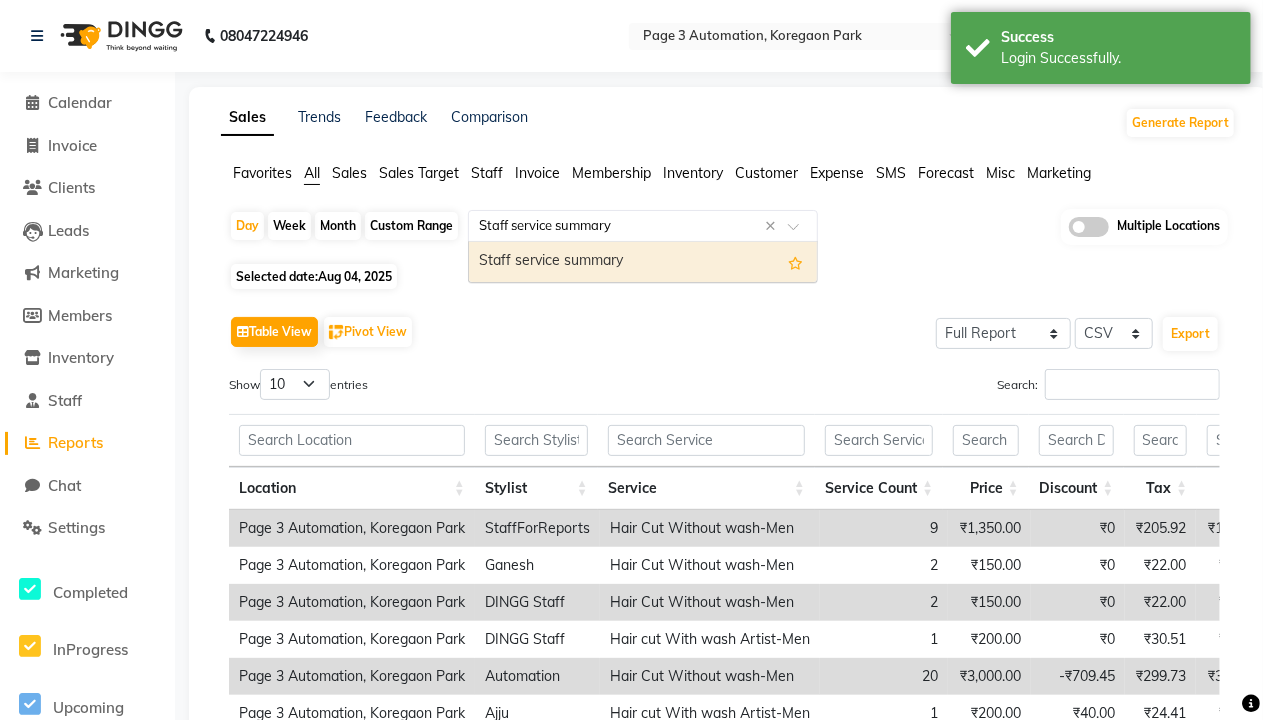 click on "Staff service summary" at bounding box center (643, 262) 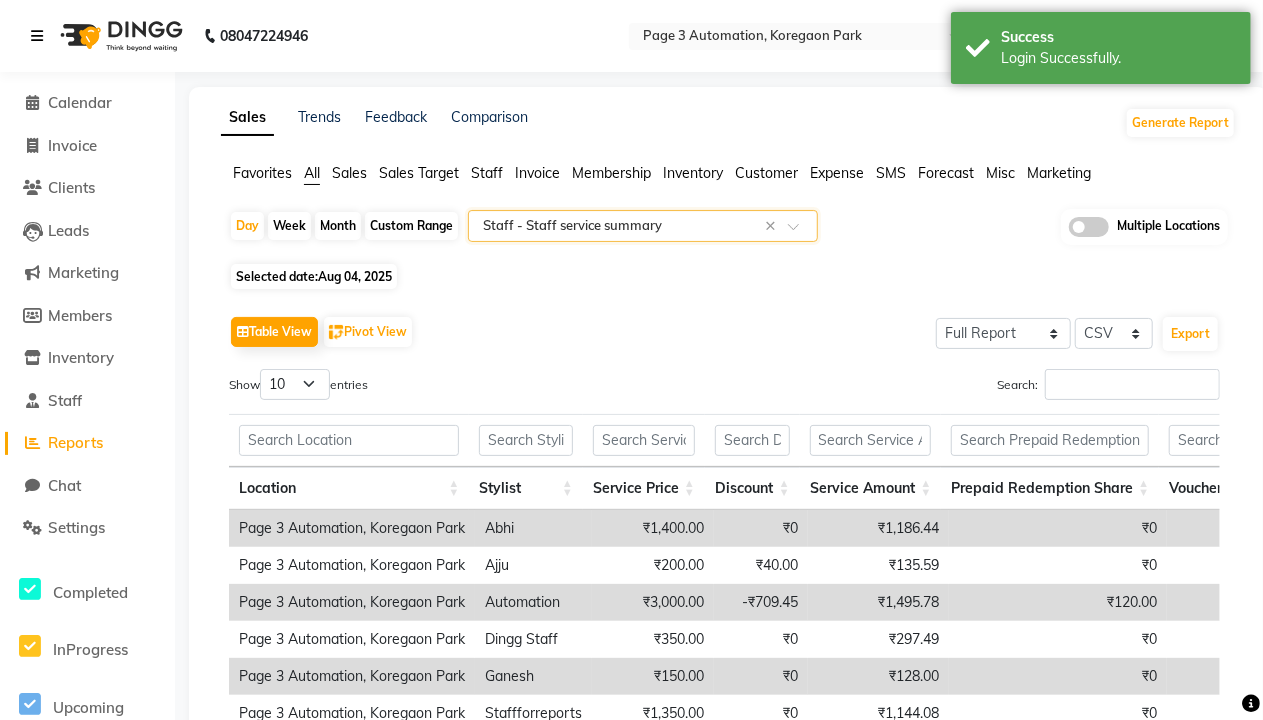 click at bounding box center (37, 36) 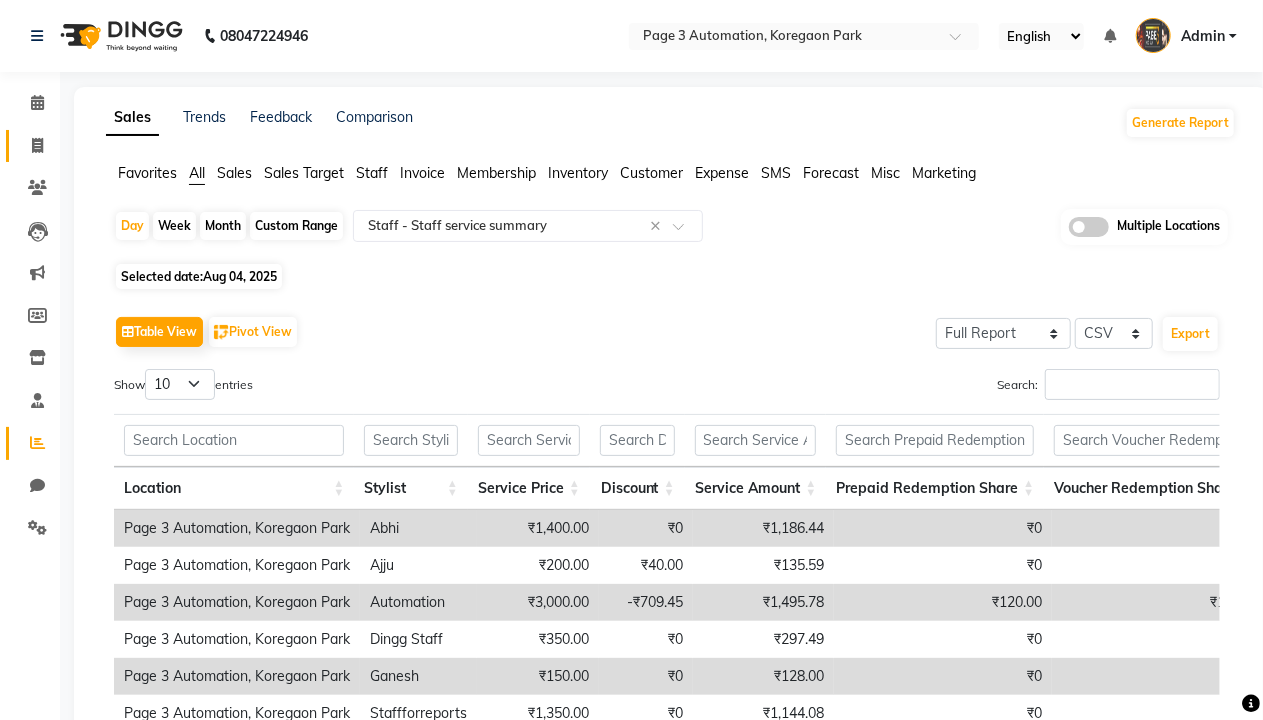 click 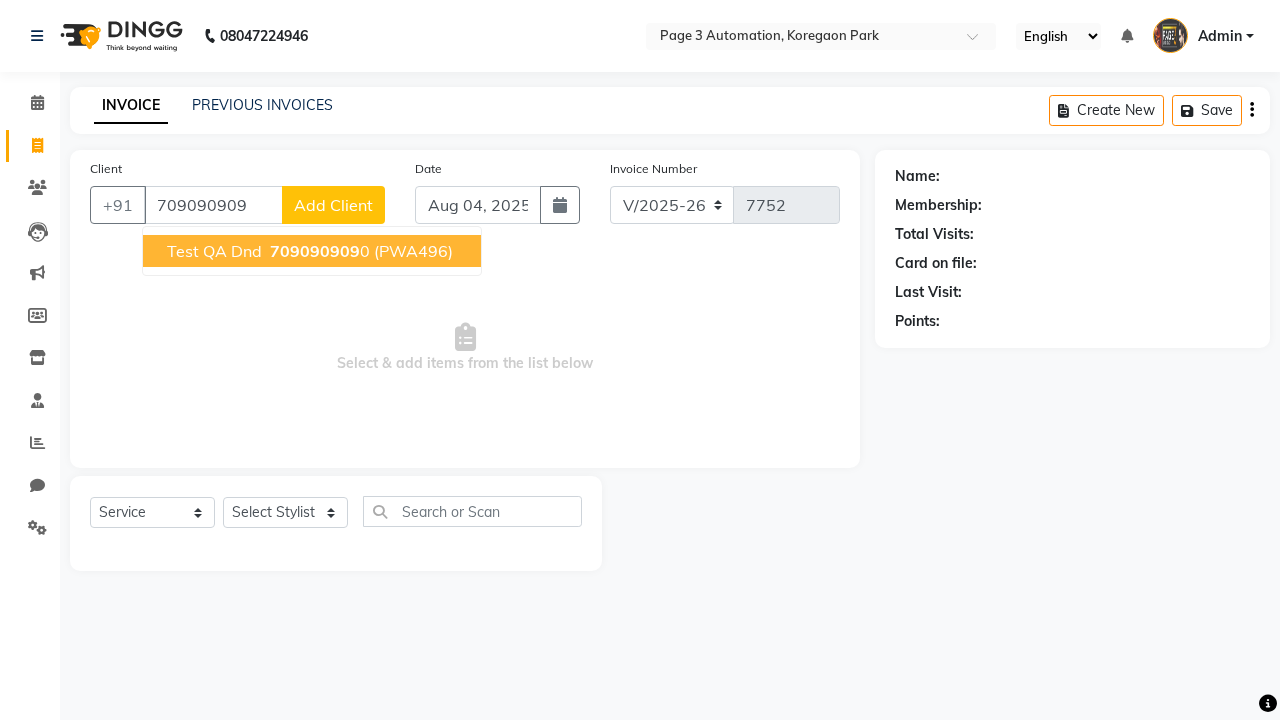 click on "709090909" at bounding box center [315, 251] 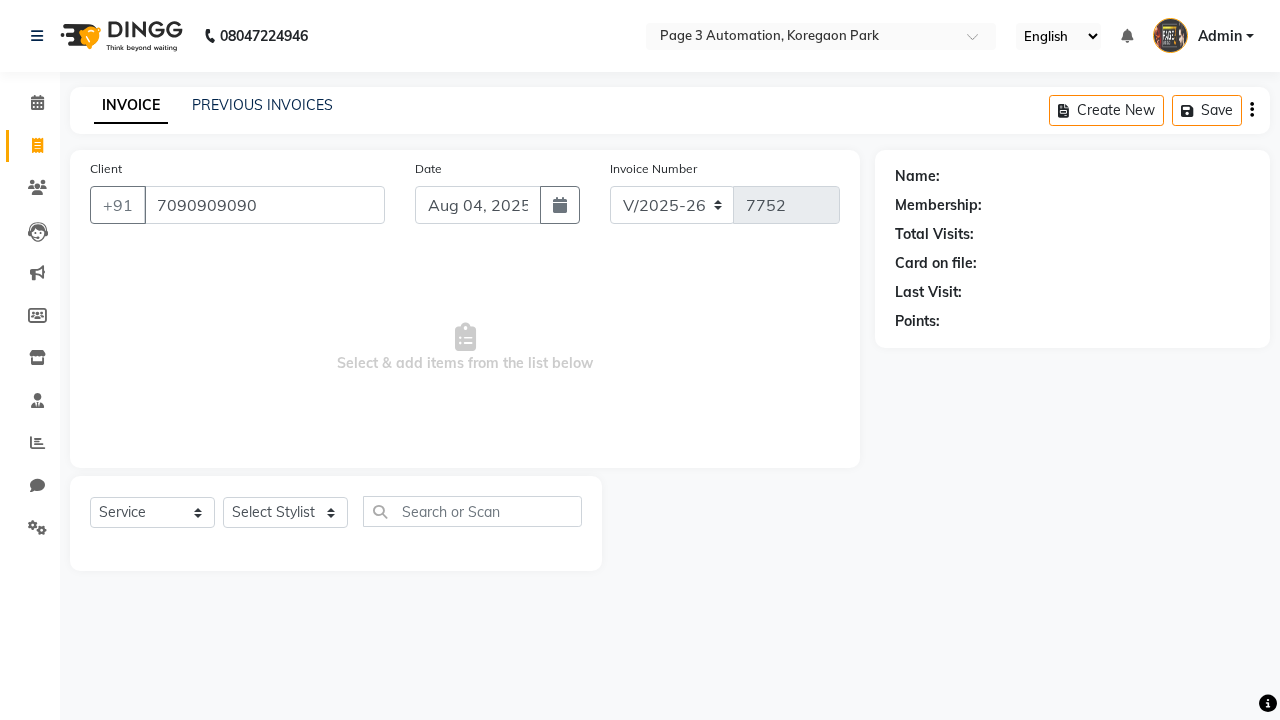 type on "7090909090" 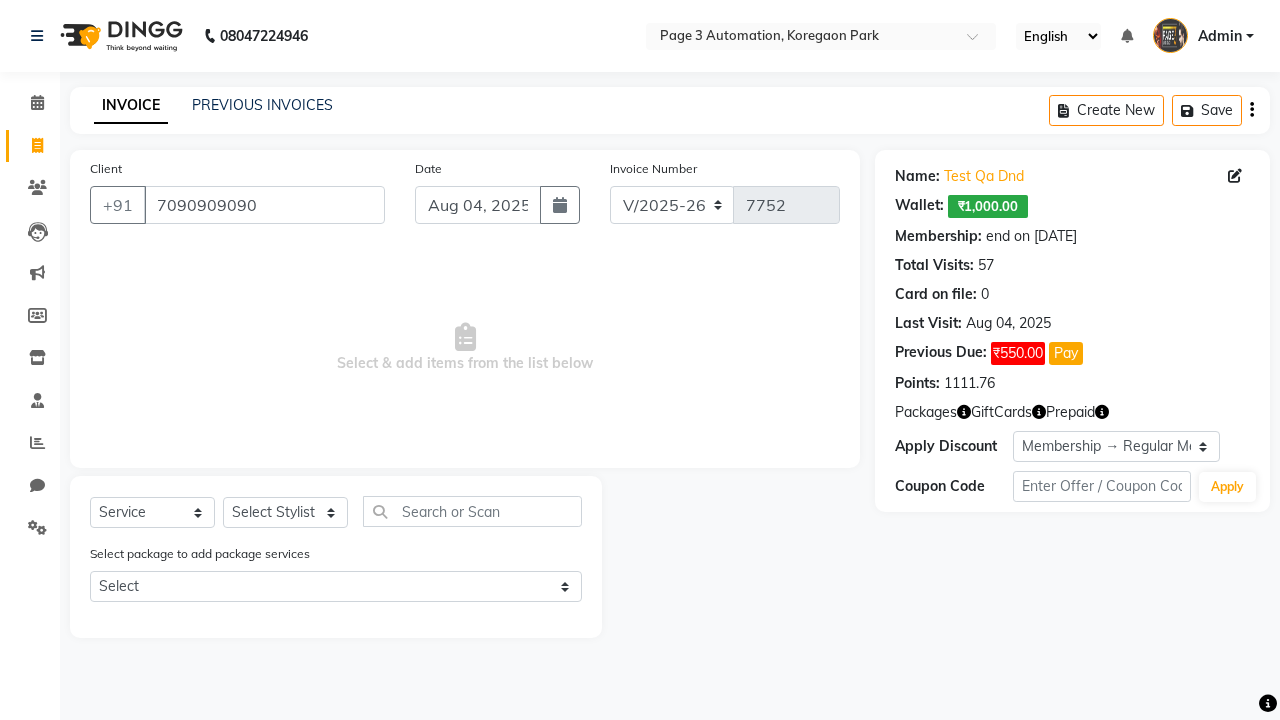 select on "0:" 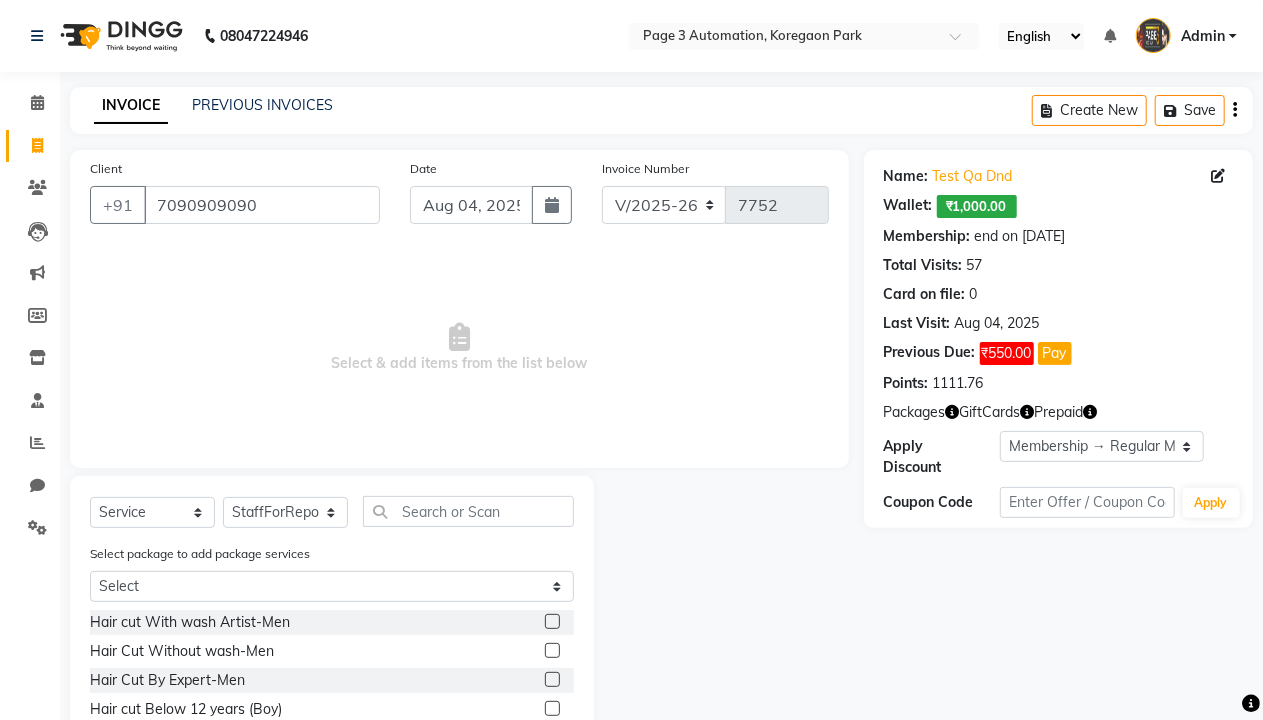 click 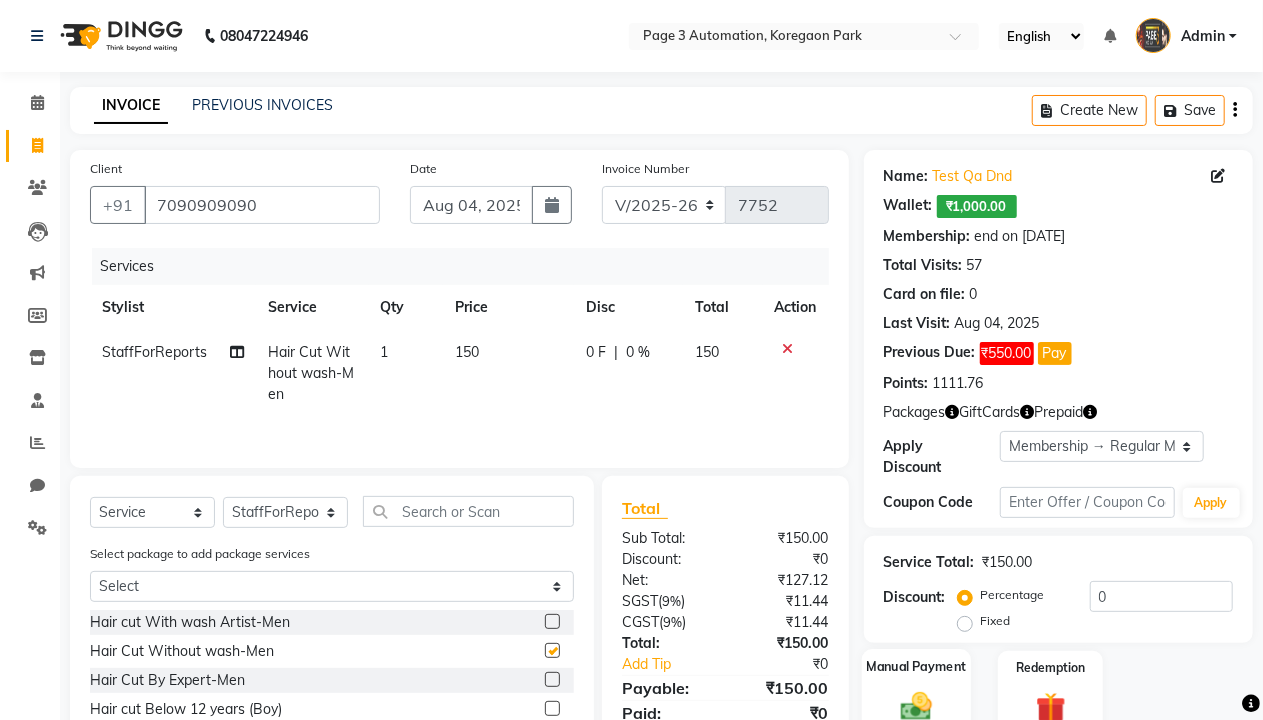 click 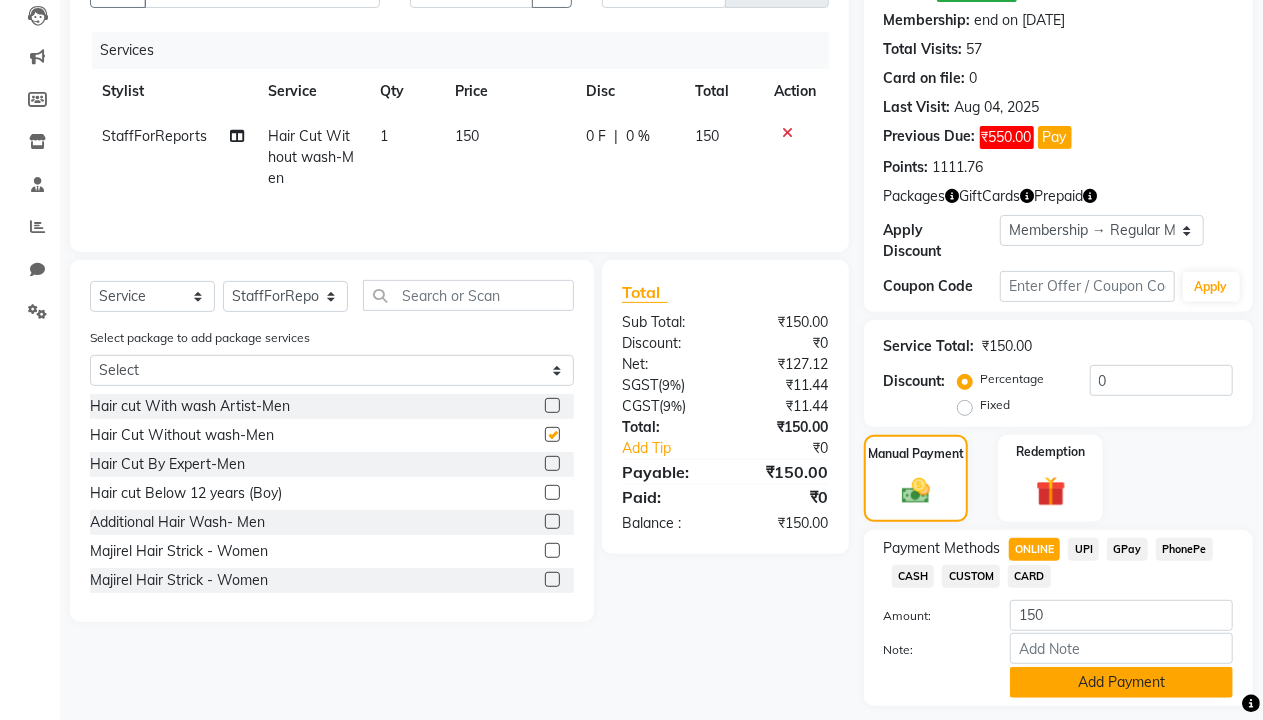 click on "Add Payment" 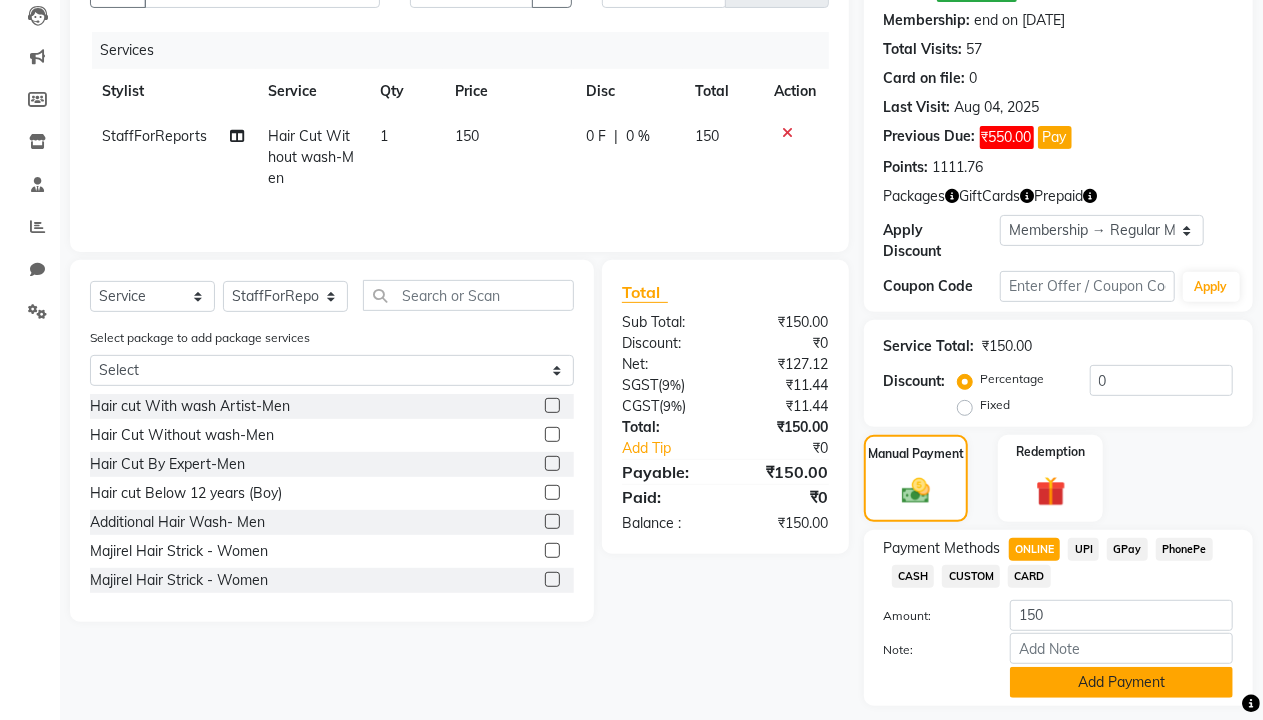 checkbox on "false" 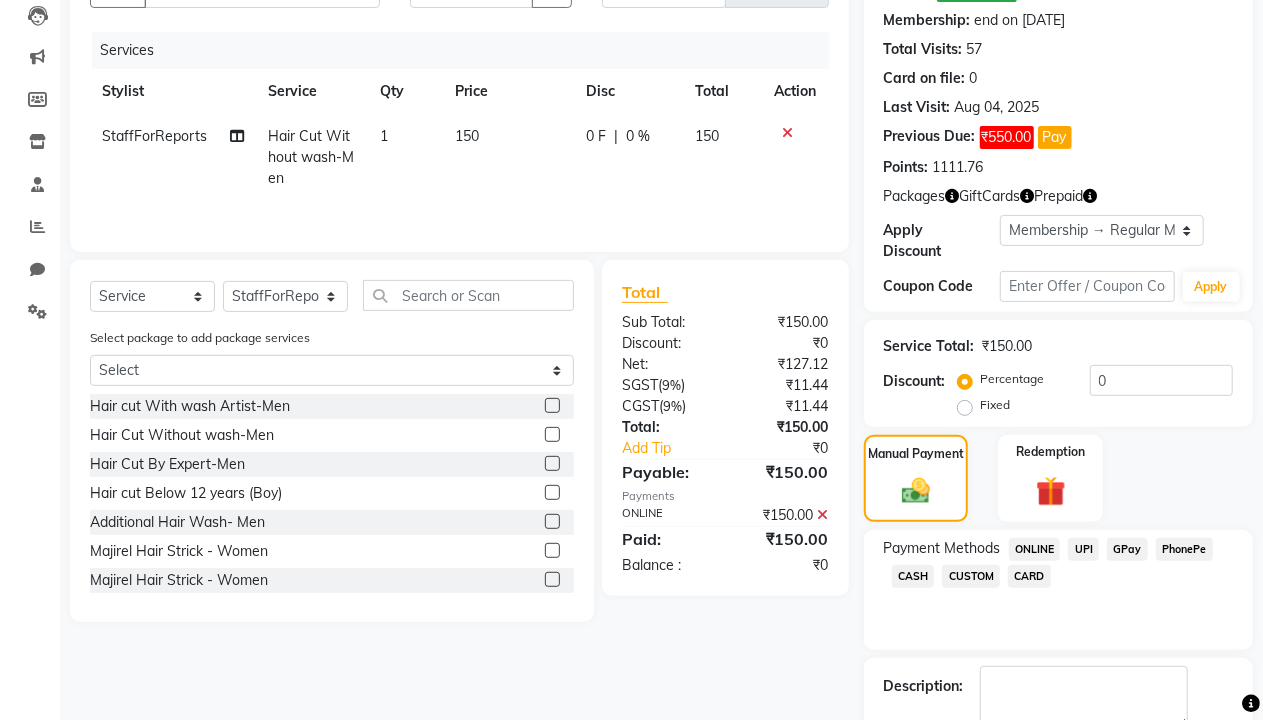 click 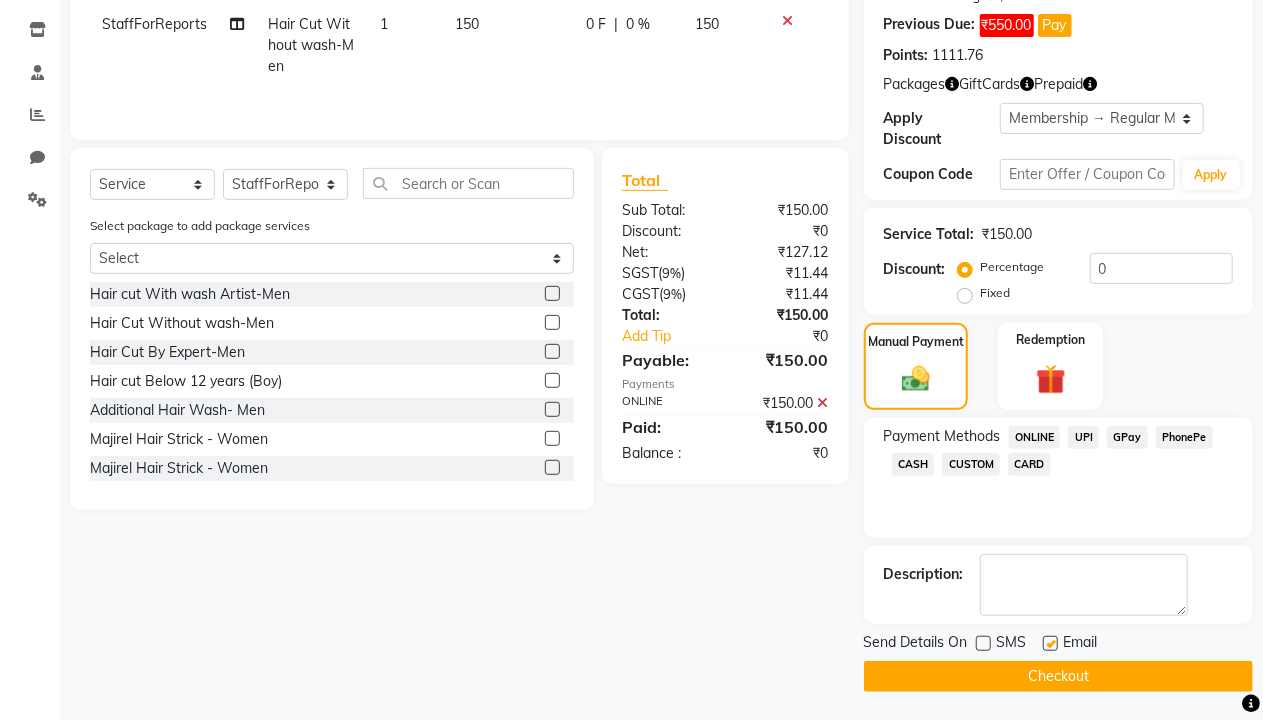 click 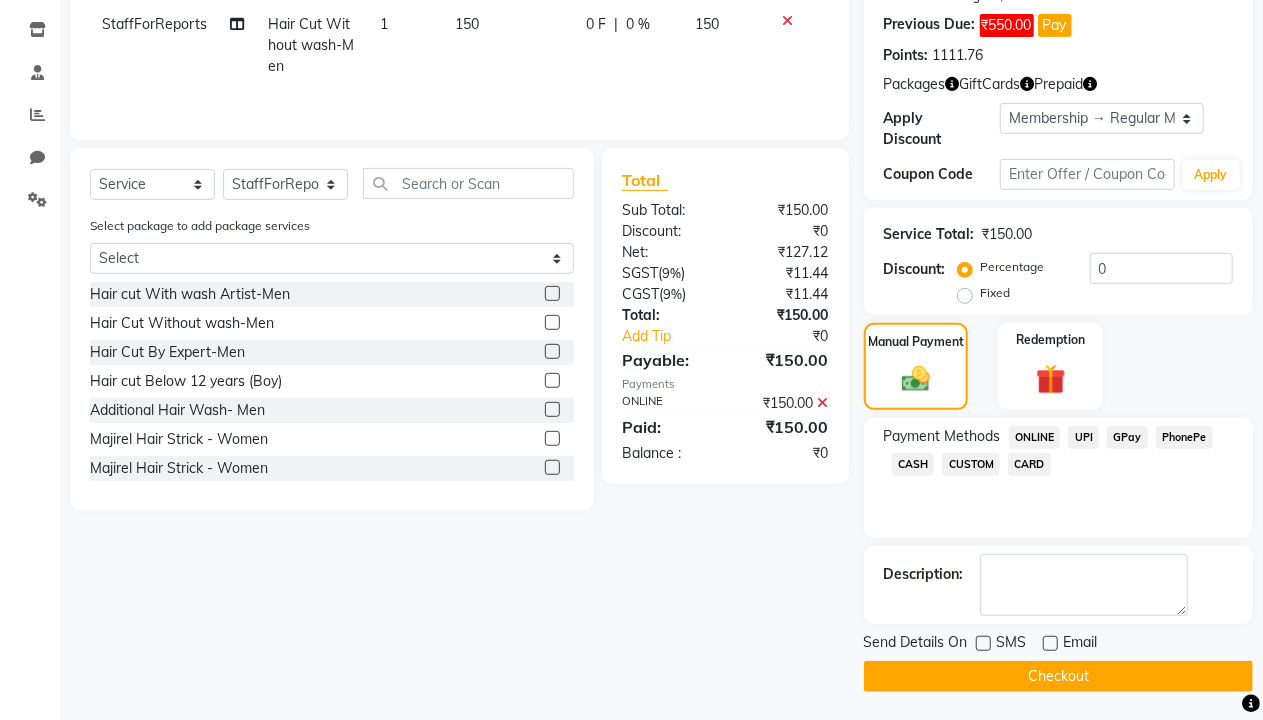click on "Checkout" 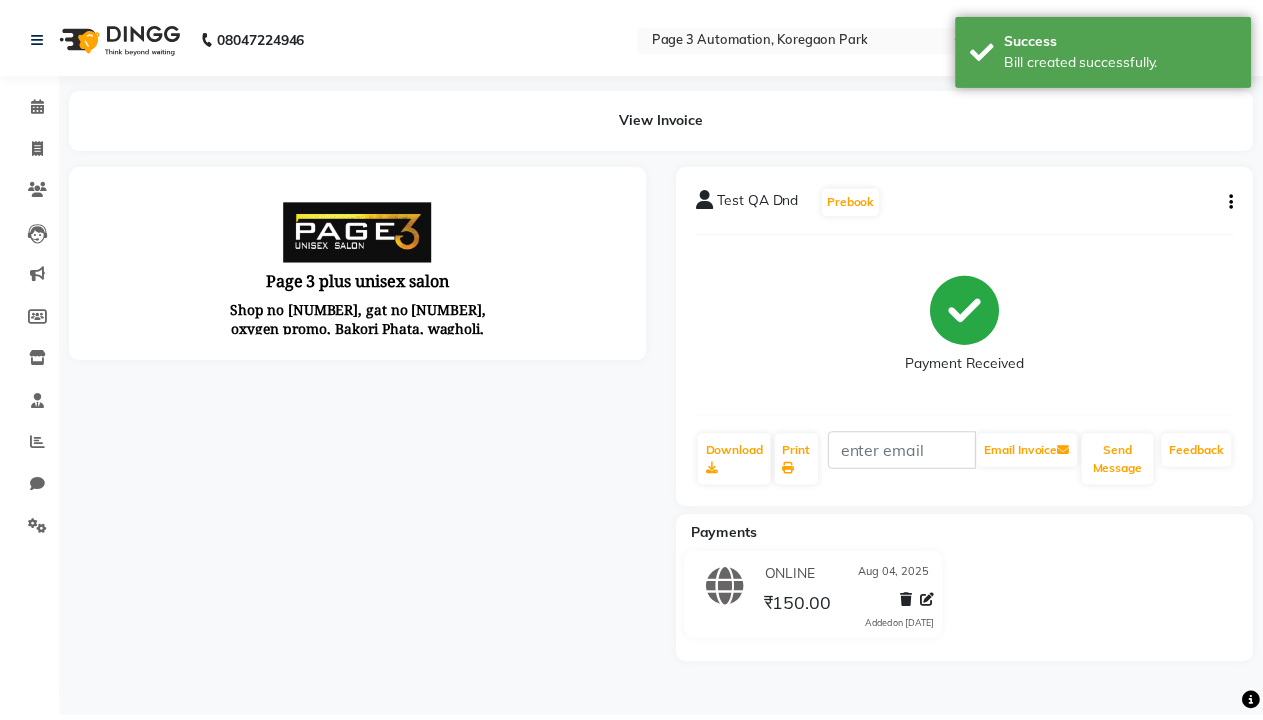 scroll, scrollTop: 0, scrollLeft: 0, axis: both 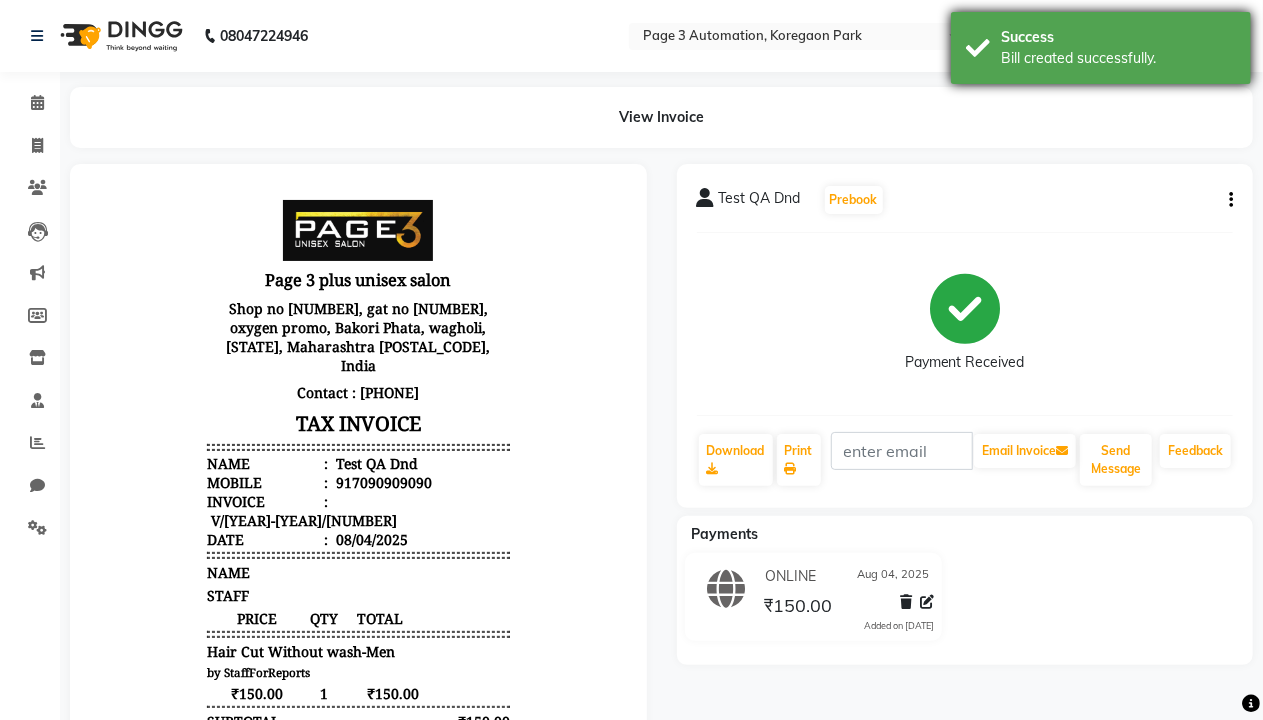 click on "Bill created successfully." at bounding box center (1118, 58) 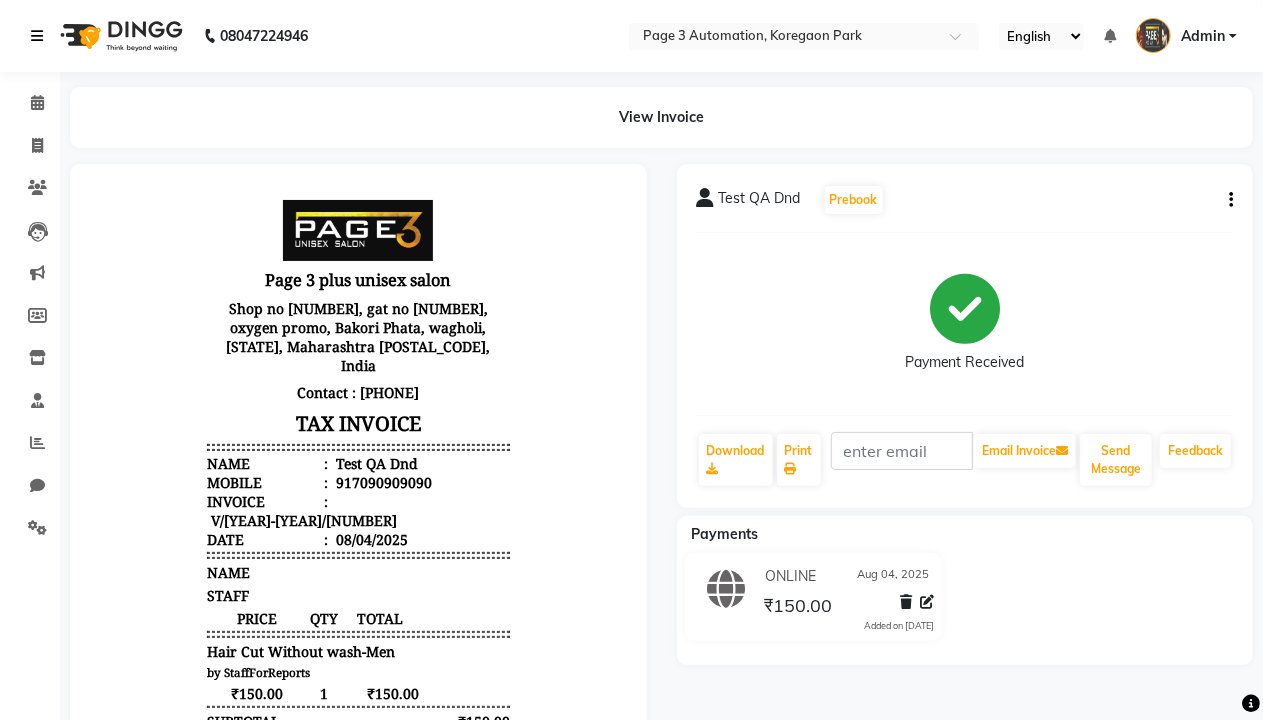 click at bounding box center [37, 36] 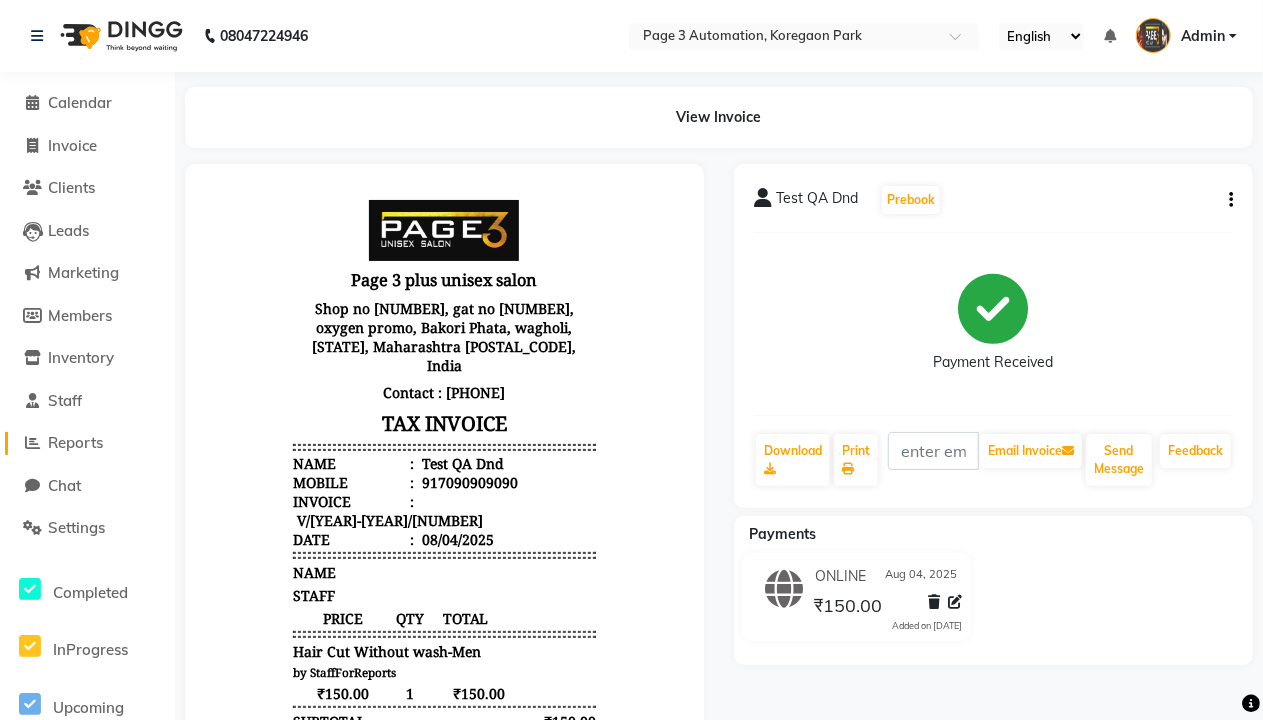 click on "Reports" 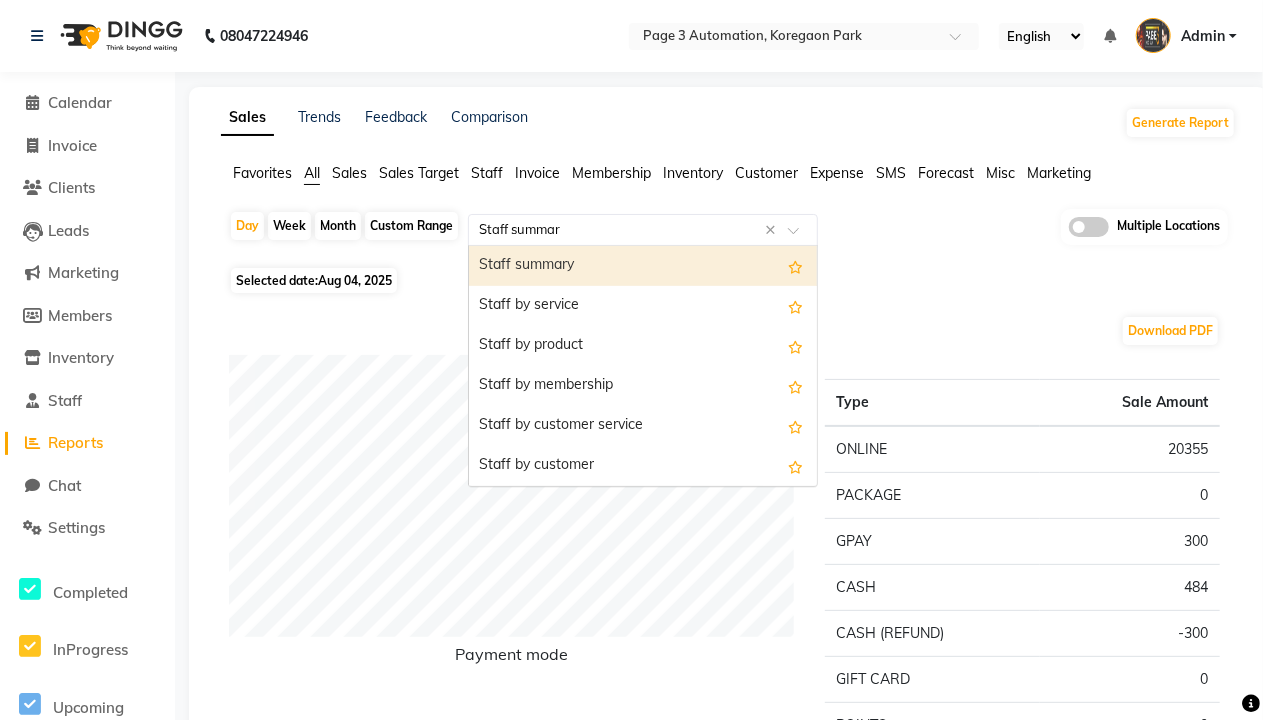 type on "Staff summary" 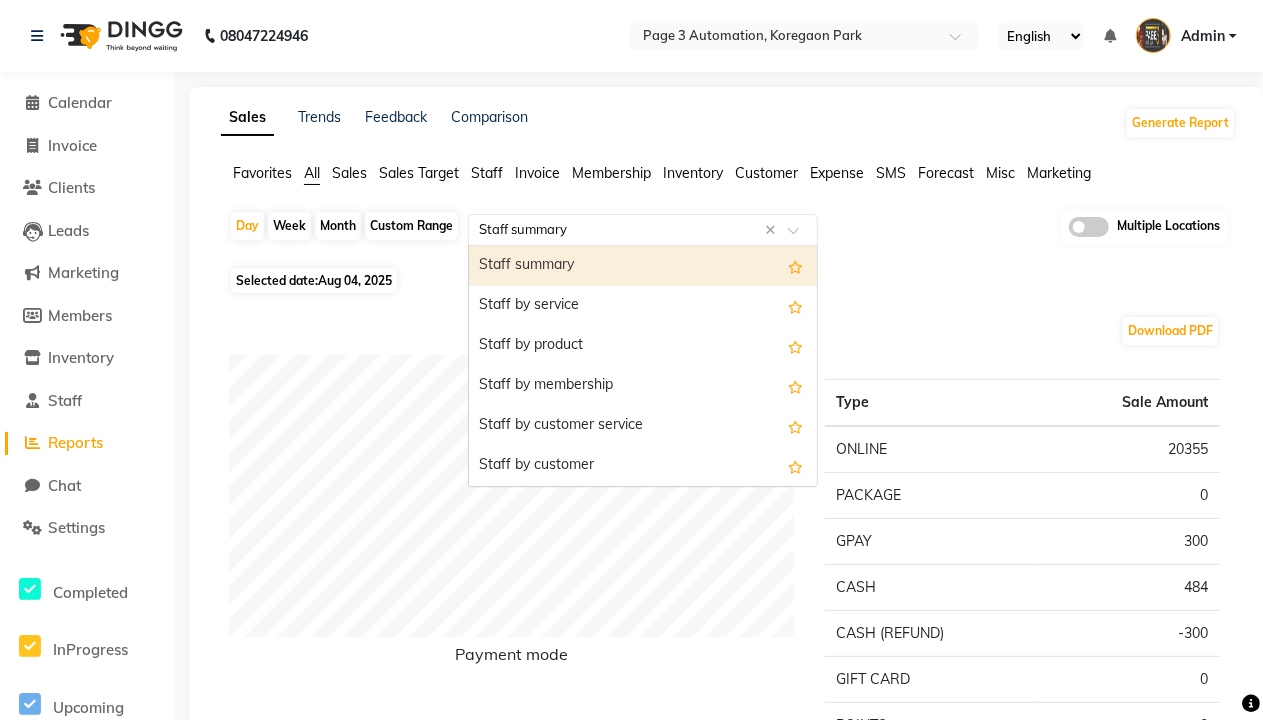 click on "Staff summary" at bounding box center (643, 266) 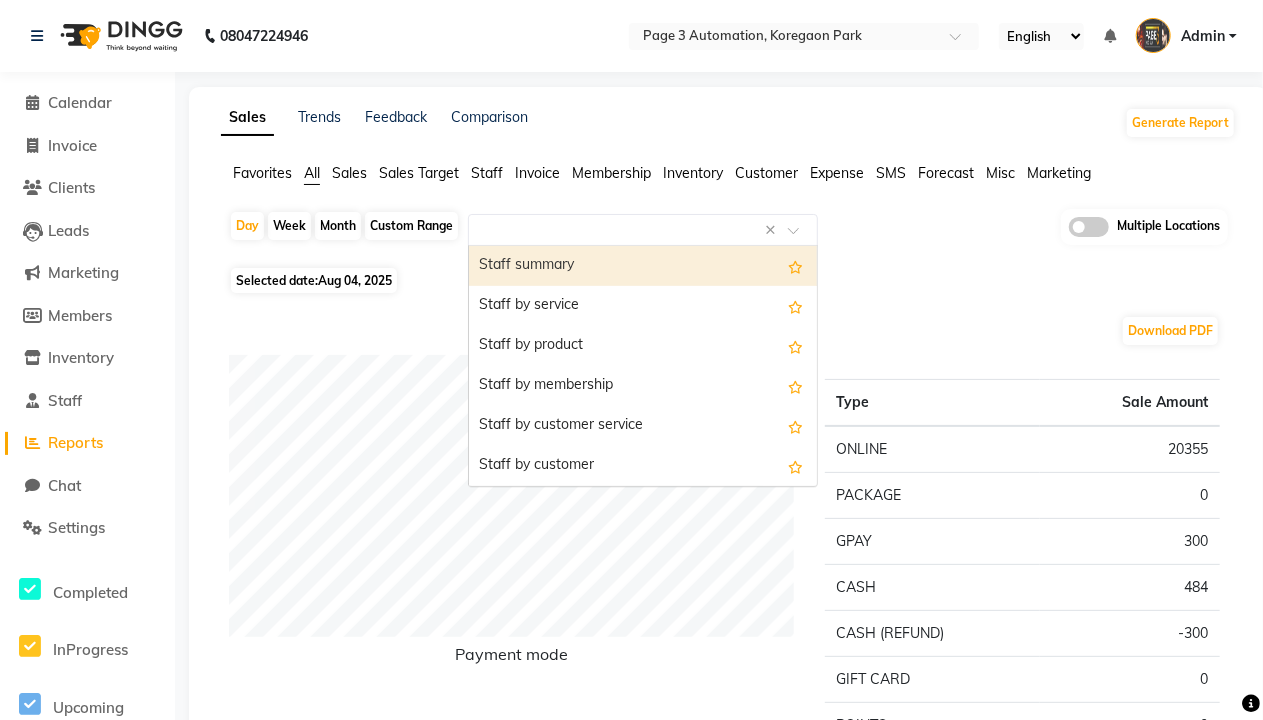 select on "full_report" 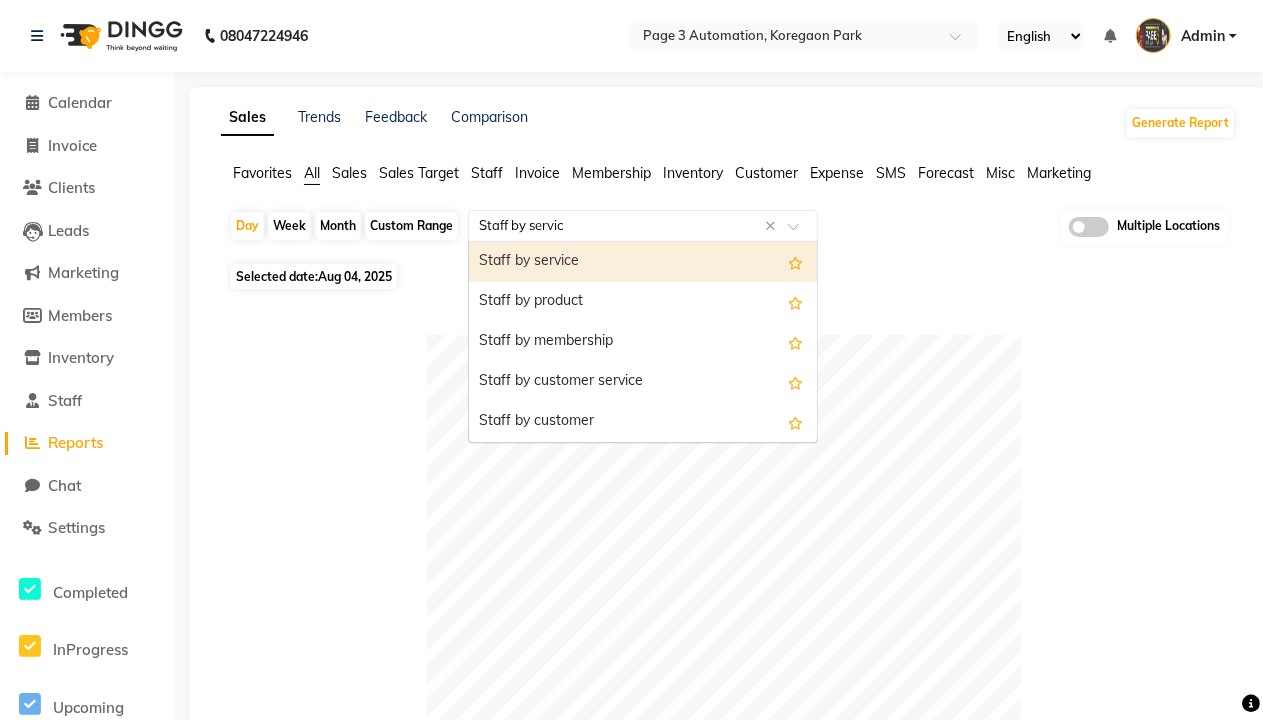 type on "Staff by service" 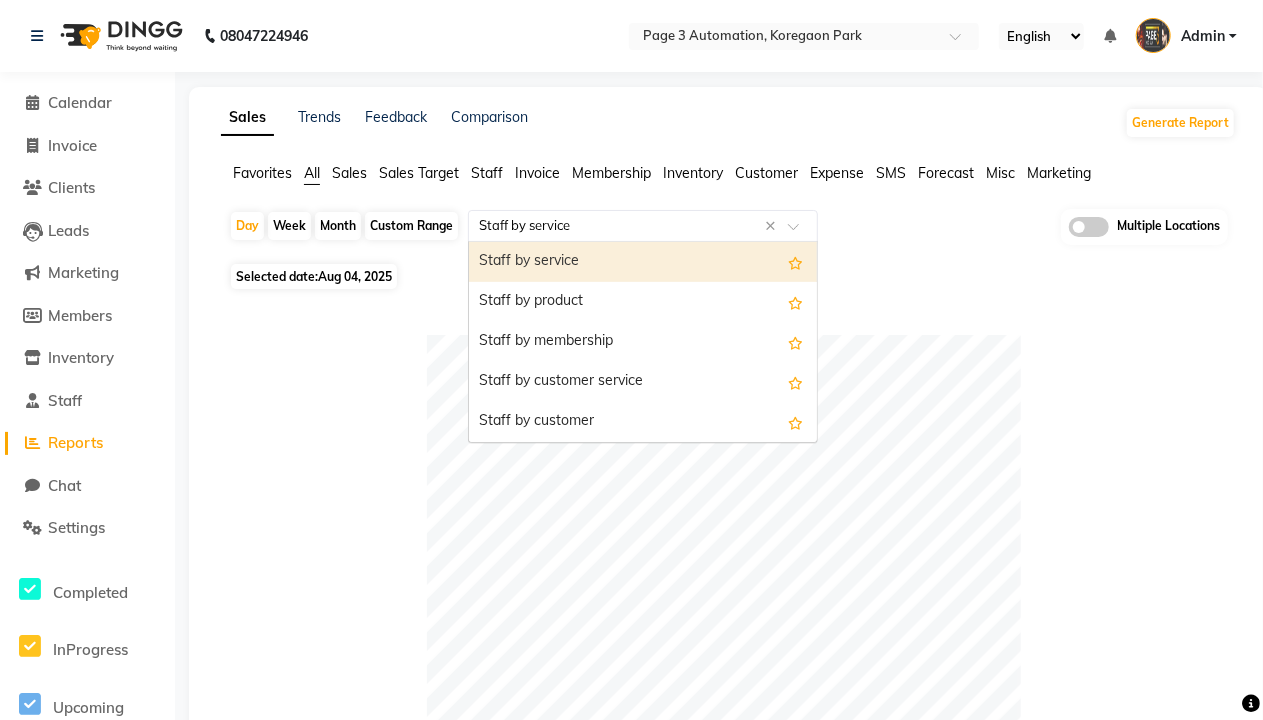 click on "Staff by service" at bounding box center [643, 262] 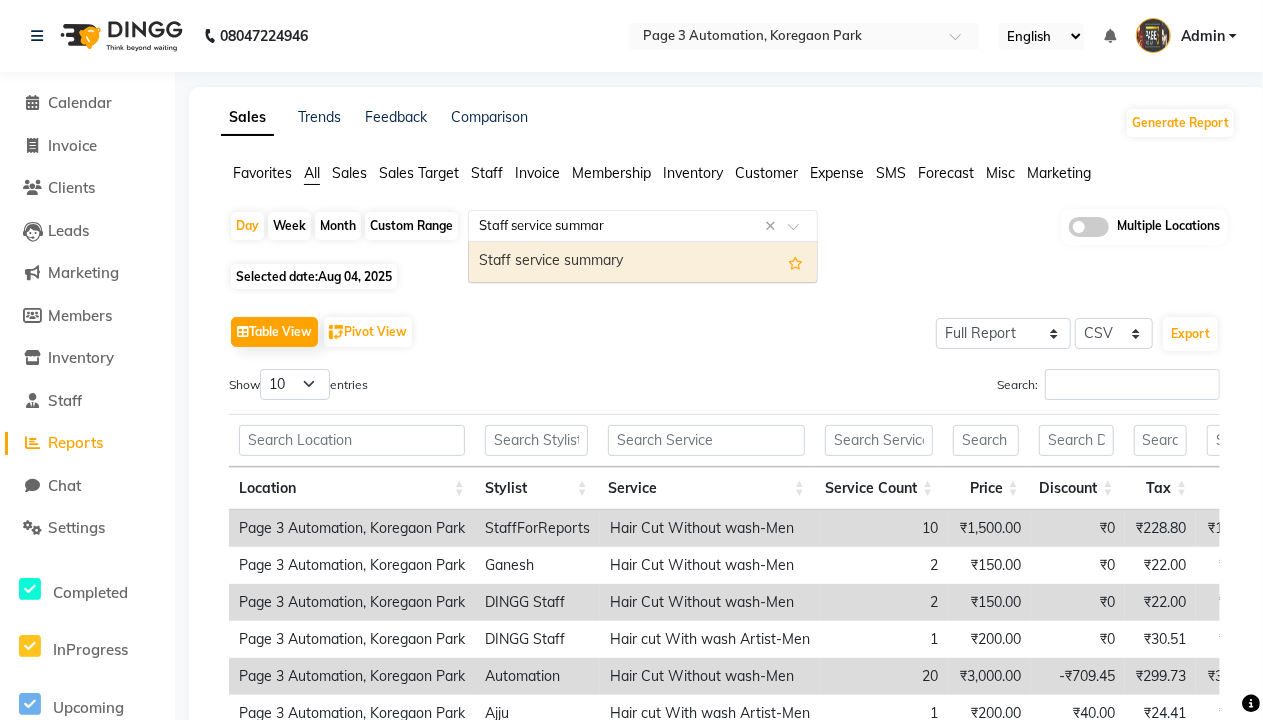 type on "Staff service summary" 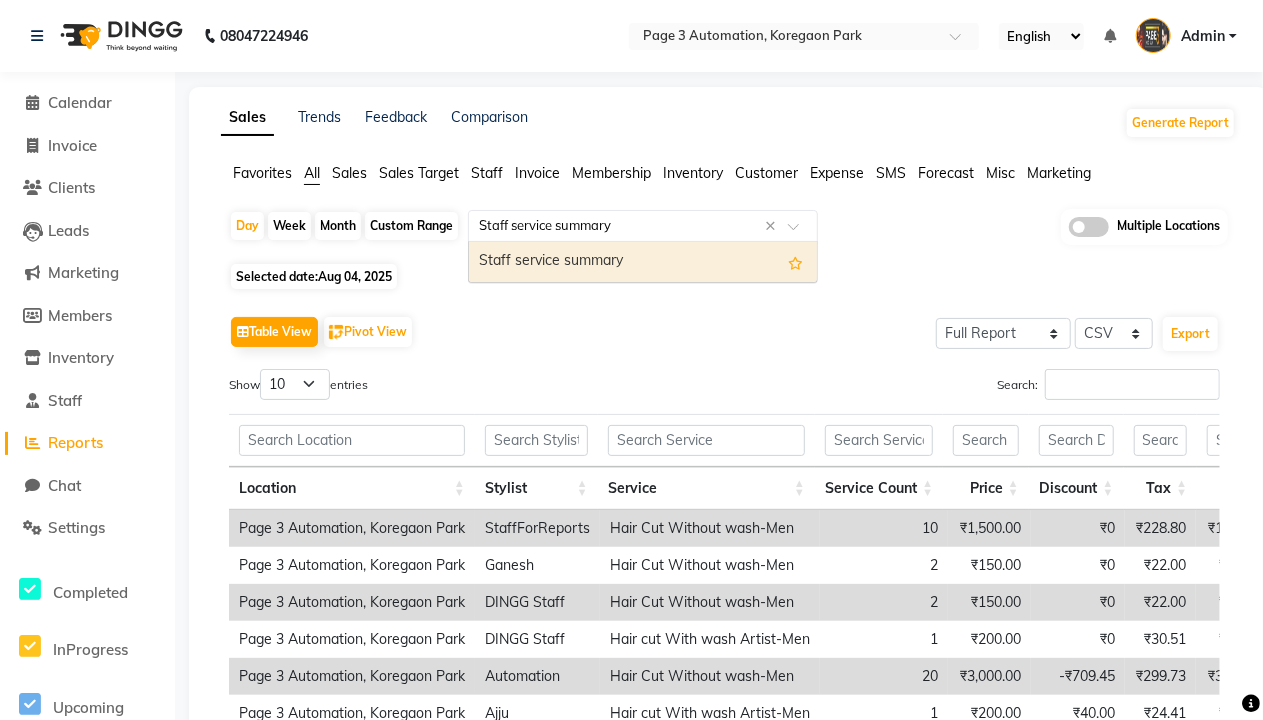 click on "Staff service summary" at bounding box center [643, 262] 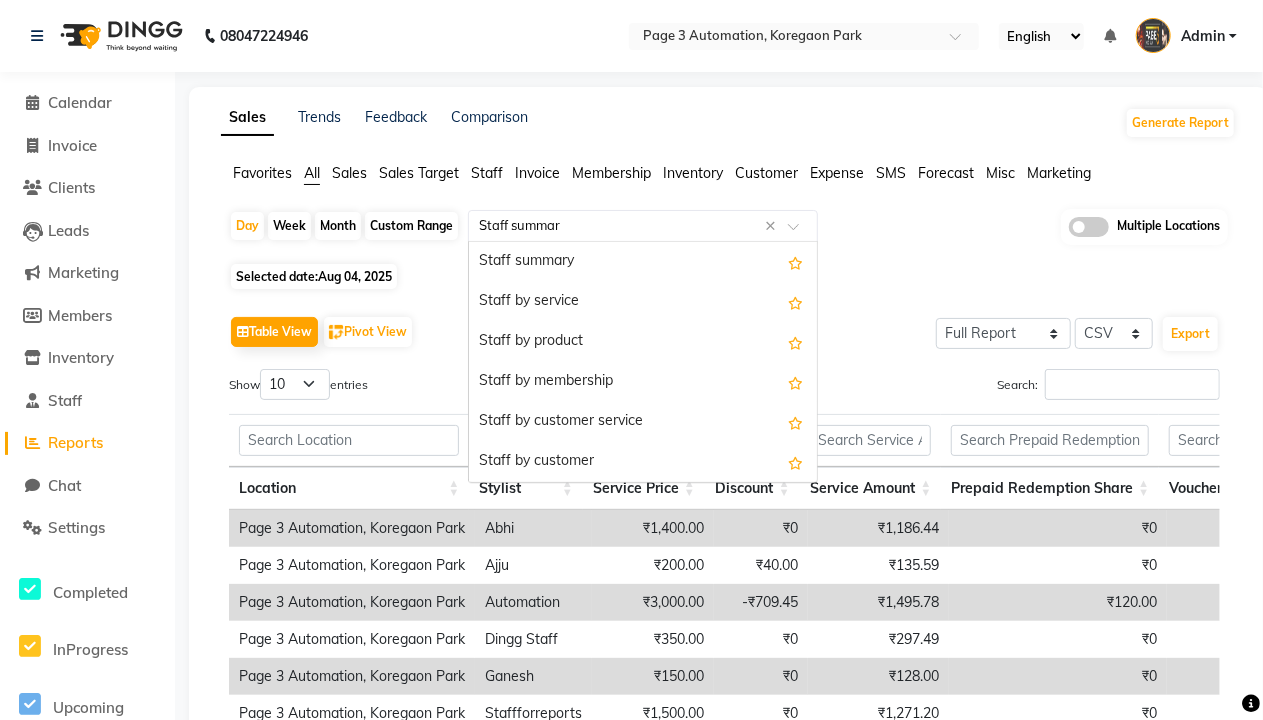 type on "Staff summary" 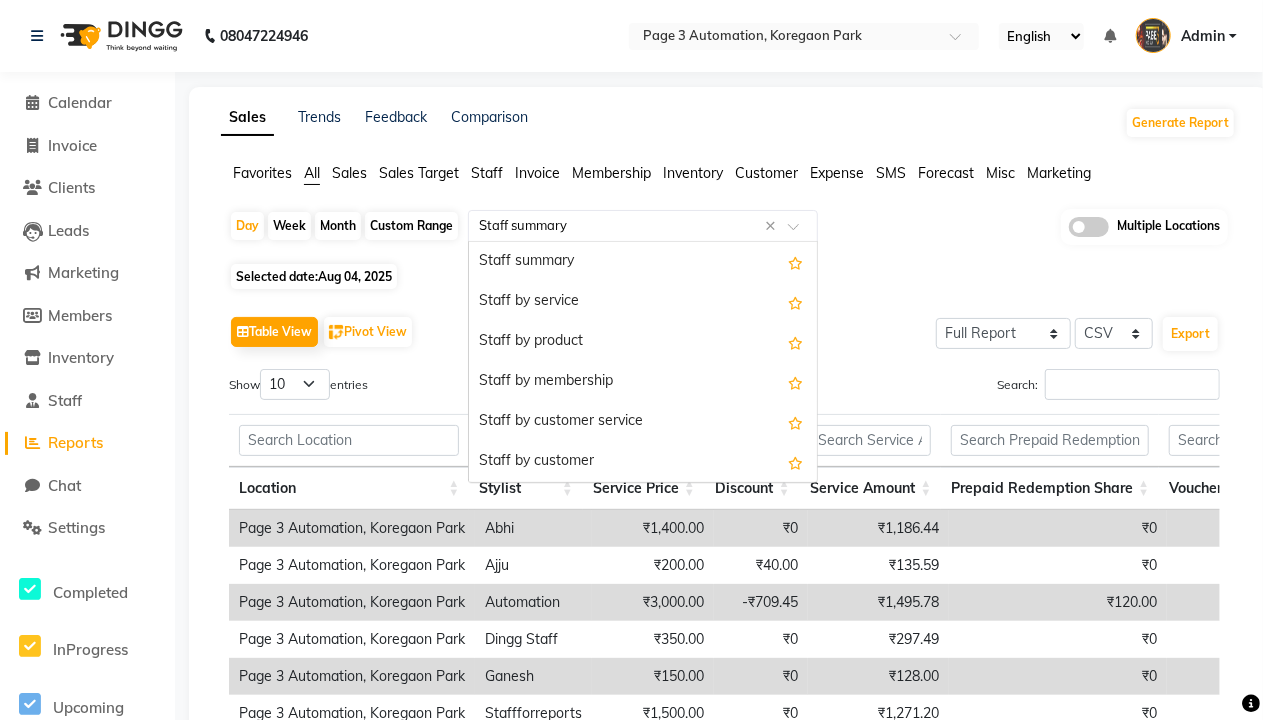 scroll, scrollTop: 0, scrollLeft: 0, axis: both 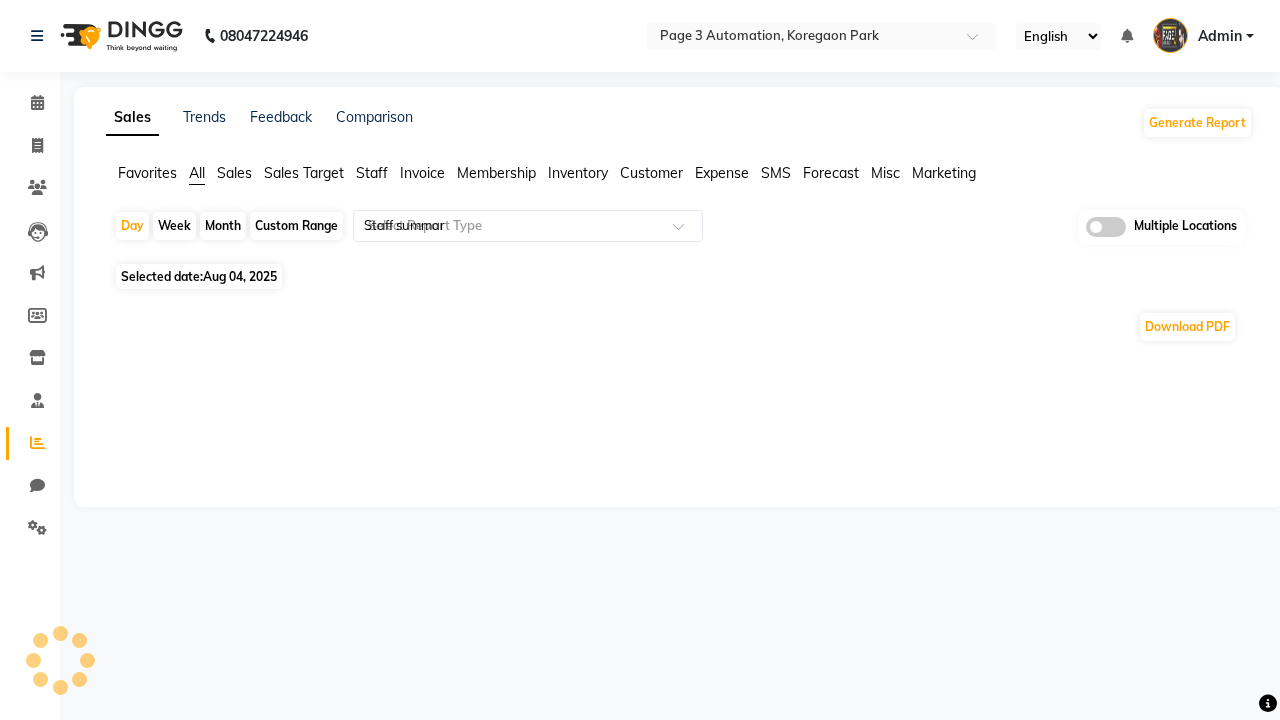 type on "Staff summary" 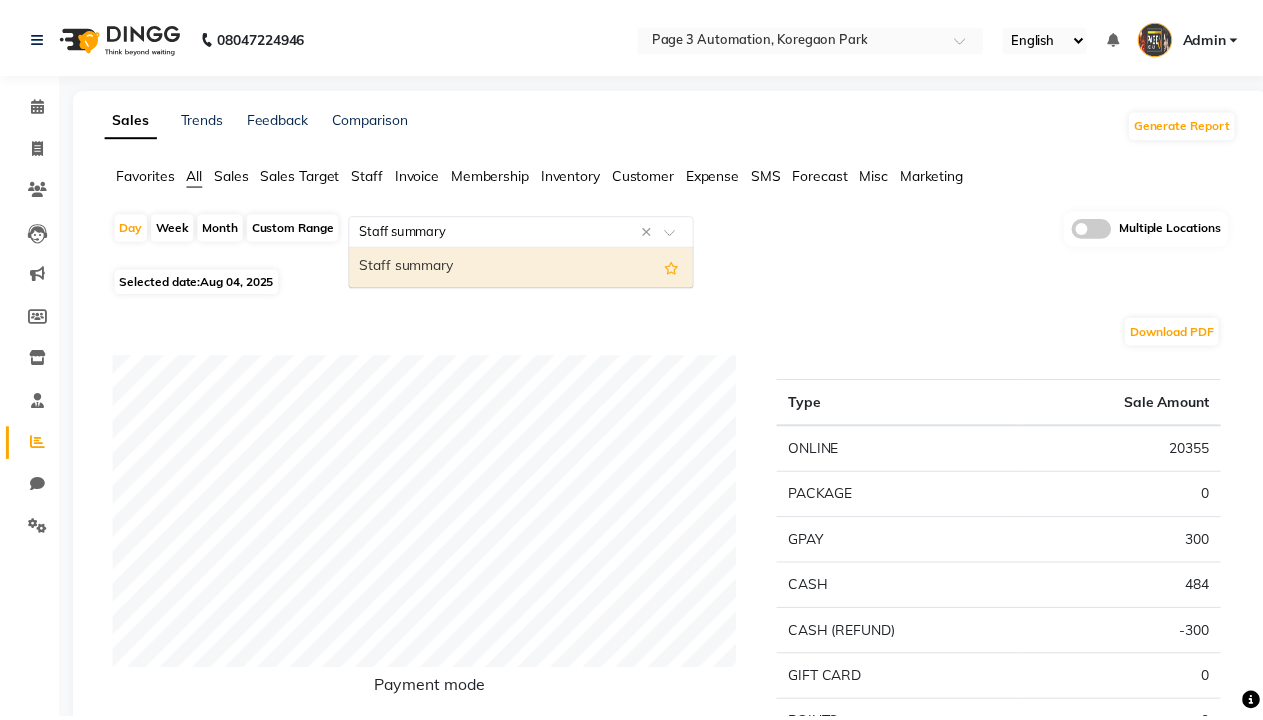 scroll, scrollTop: 0, scrollLeft: 0, axis: both 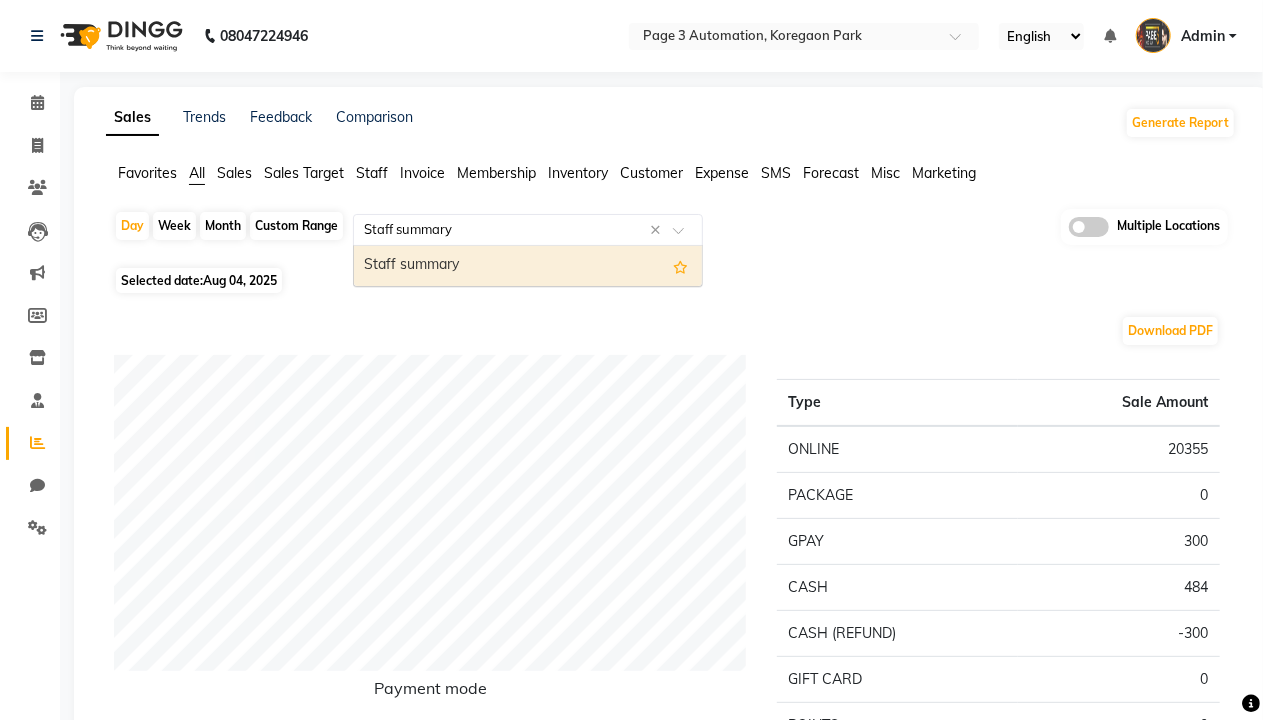click on "Staff summary" at bounding box center (528, 266) 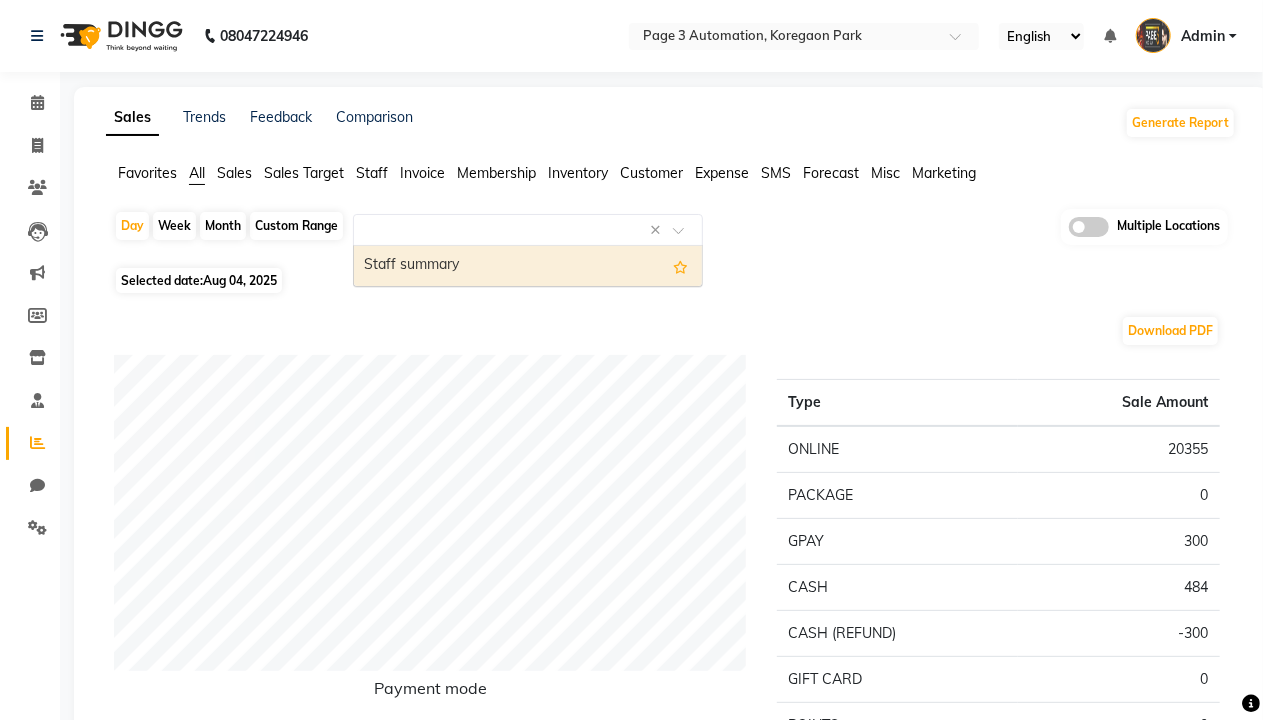 select on "full_report" 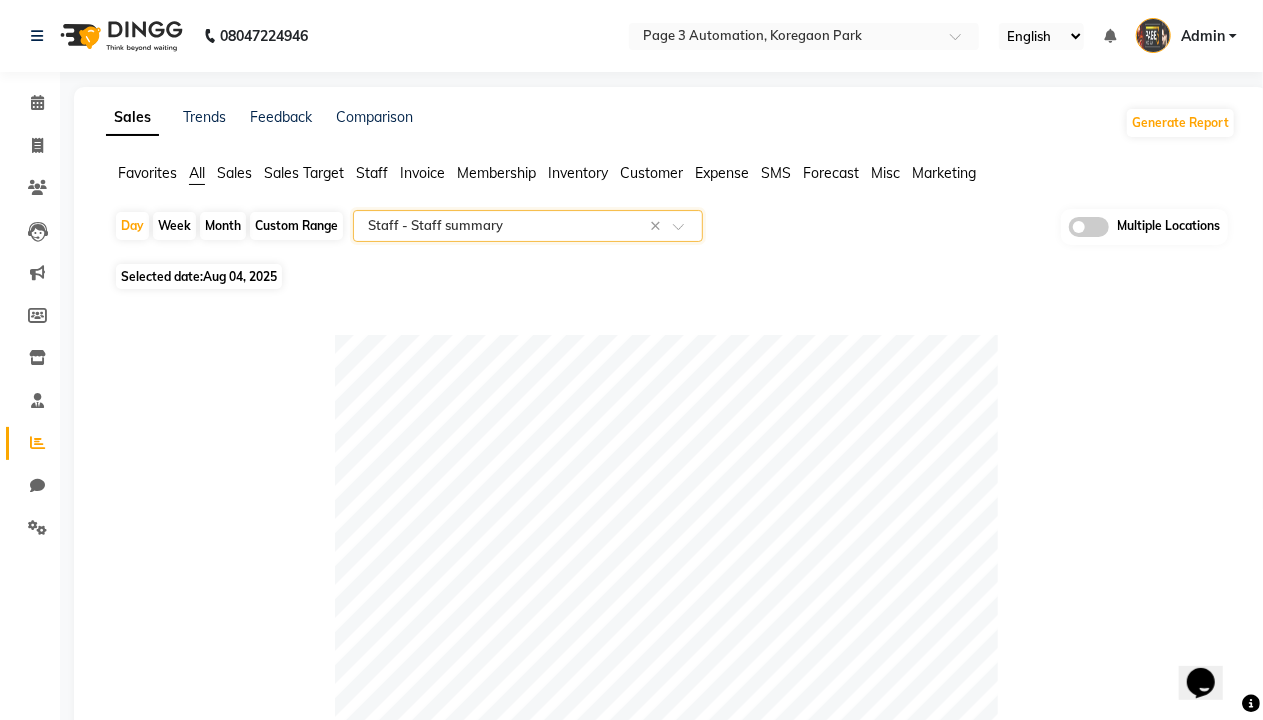 scroll, scrollTop: 0, scrollLeft: 0, axis: both 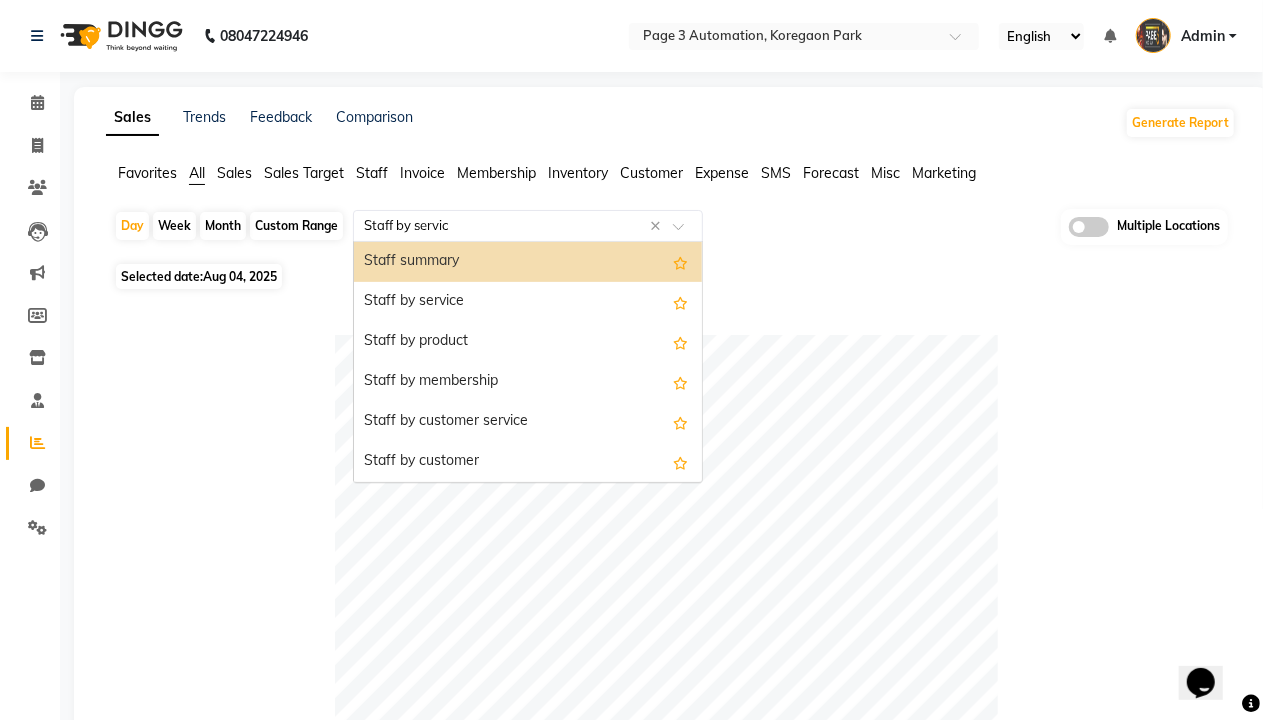 type on "Staff by service" 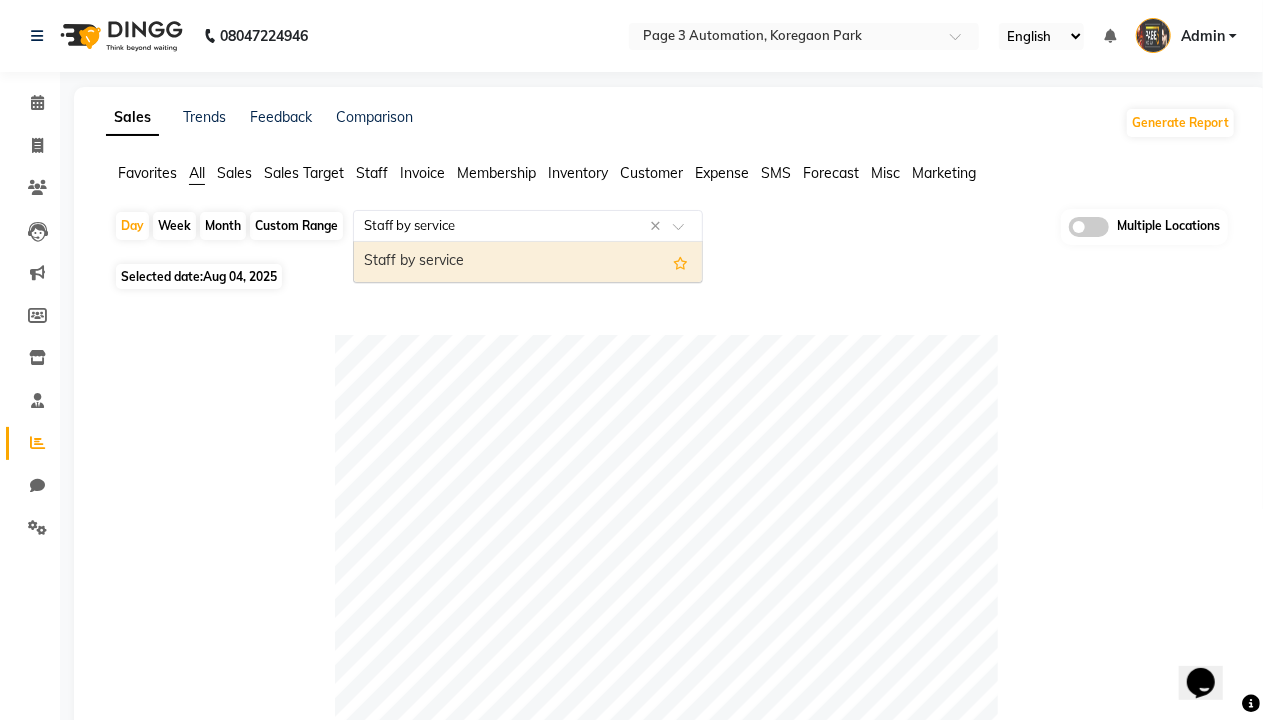 click on "Staff by service" at bounding box center [528, 262] 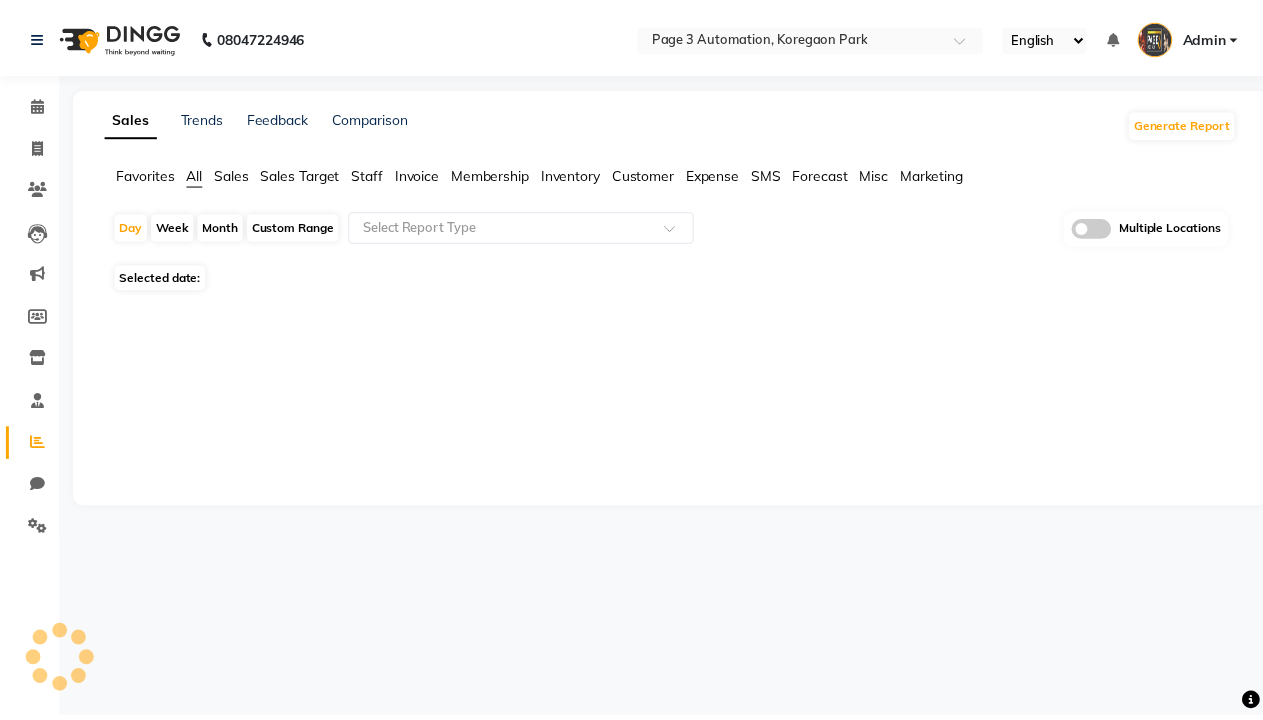 scroll, scrollTop: 0, scrollLeft: 0, axis: both 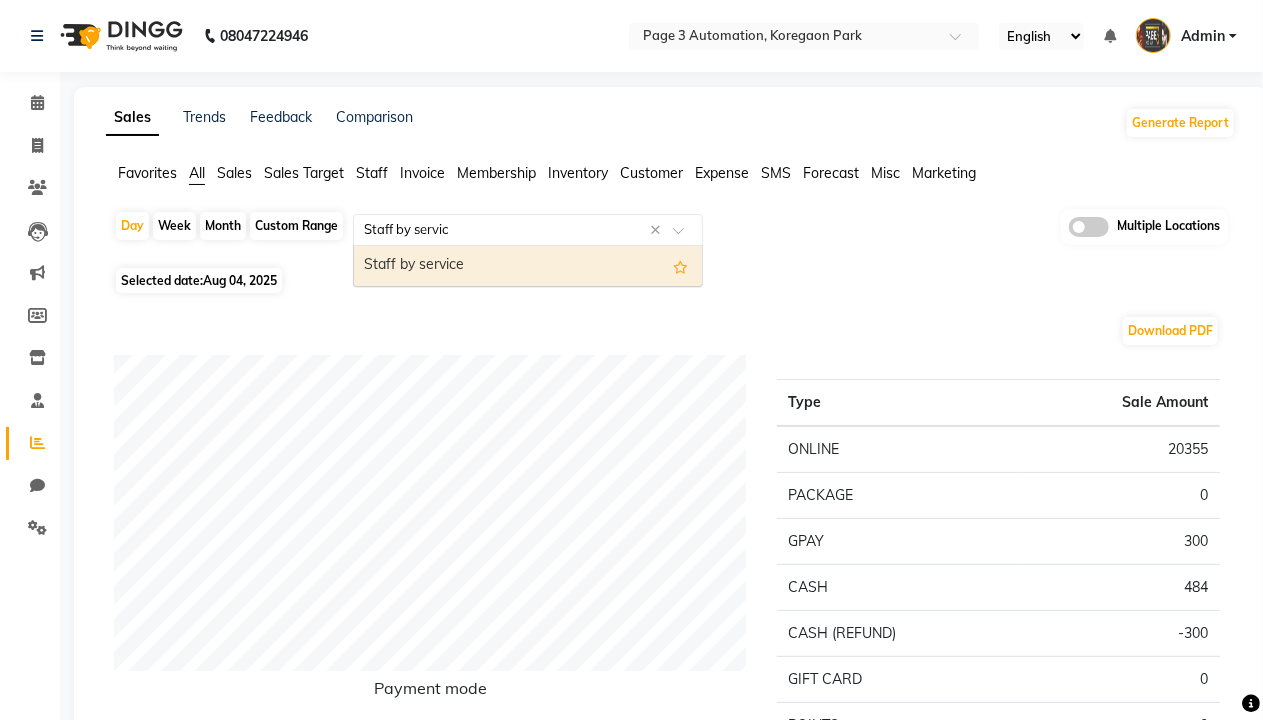type on "Staff by service" 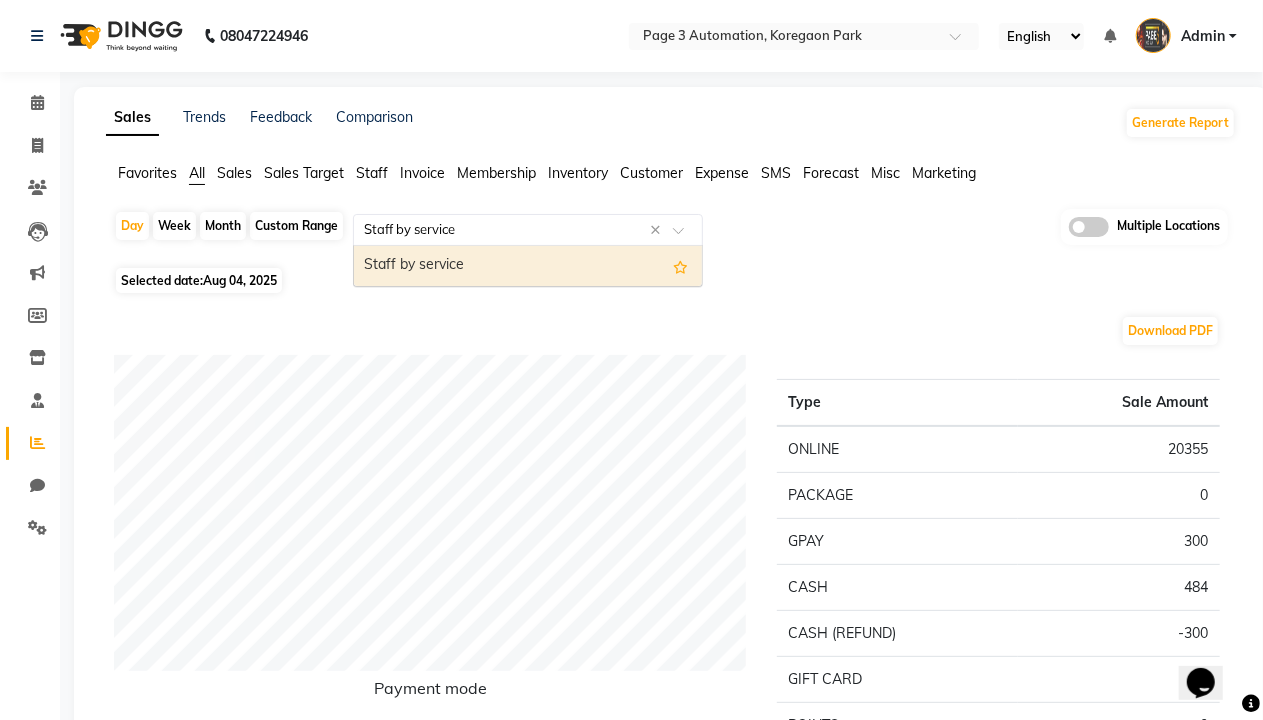 scroll, scrollTop: 0, scrollLeft: 0, axis: both 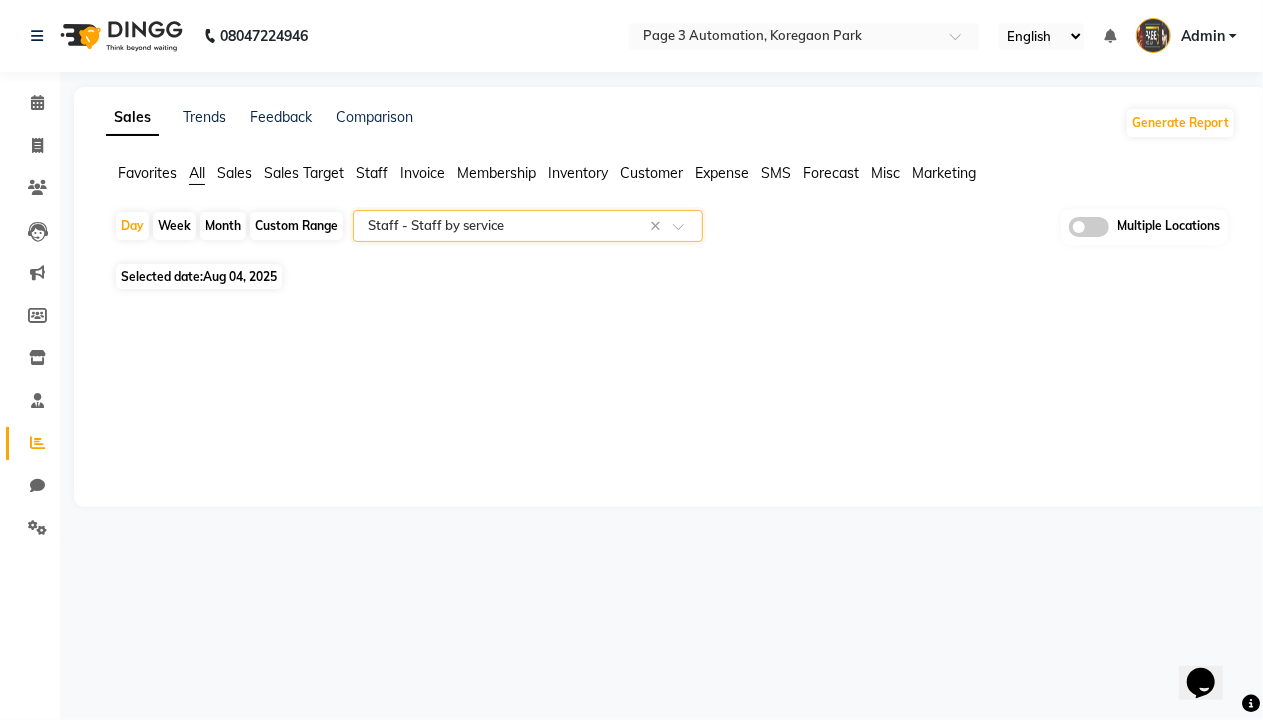 select on "full_report" 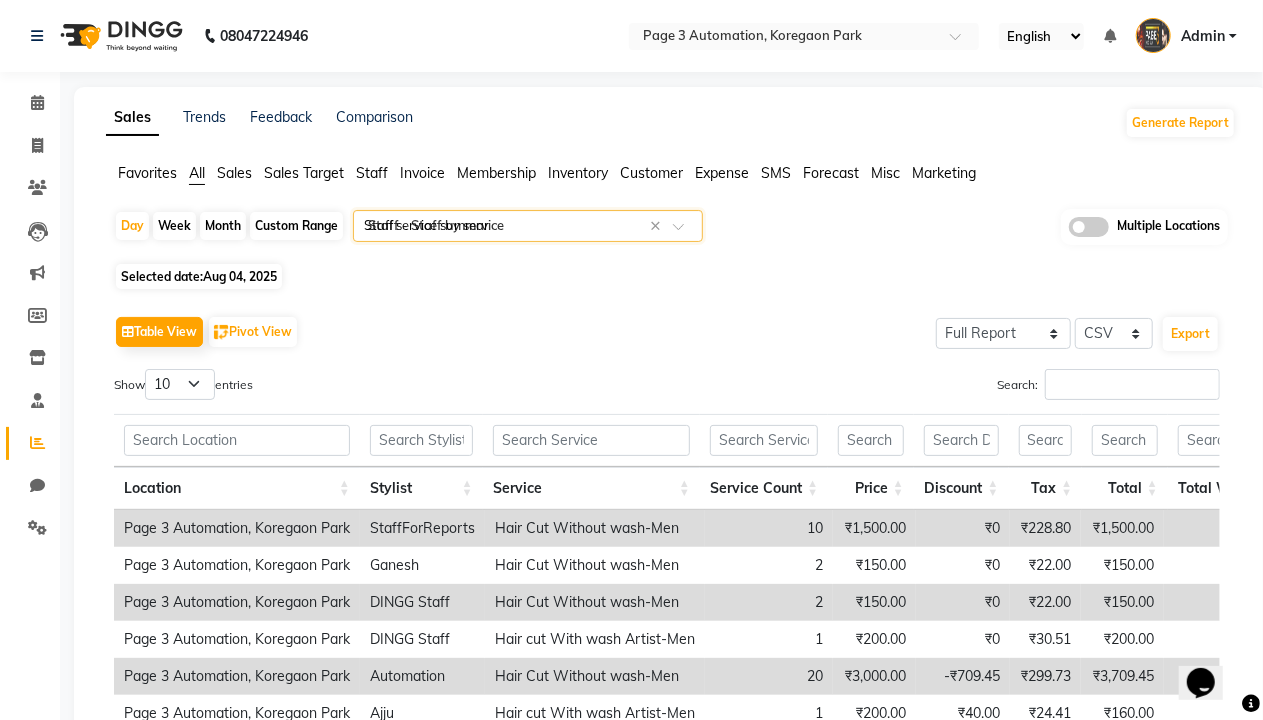 type on "Staff service summary" 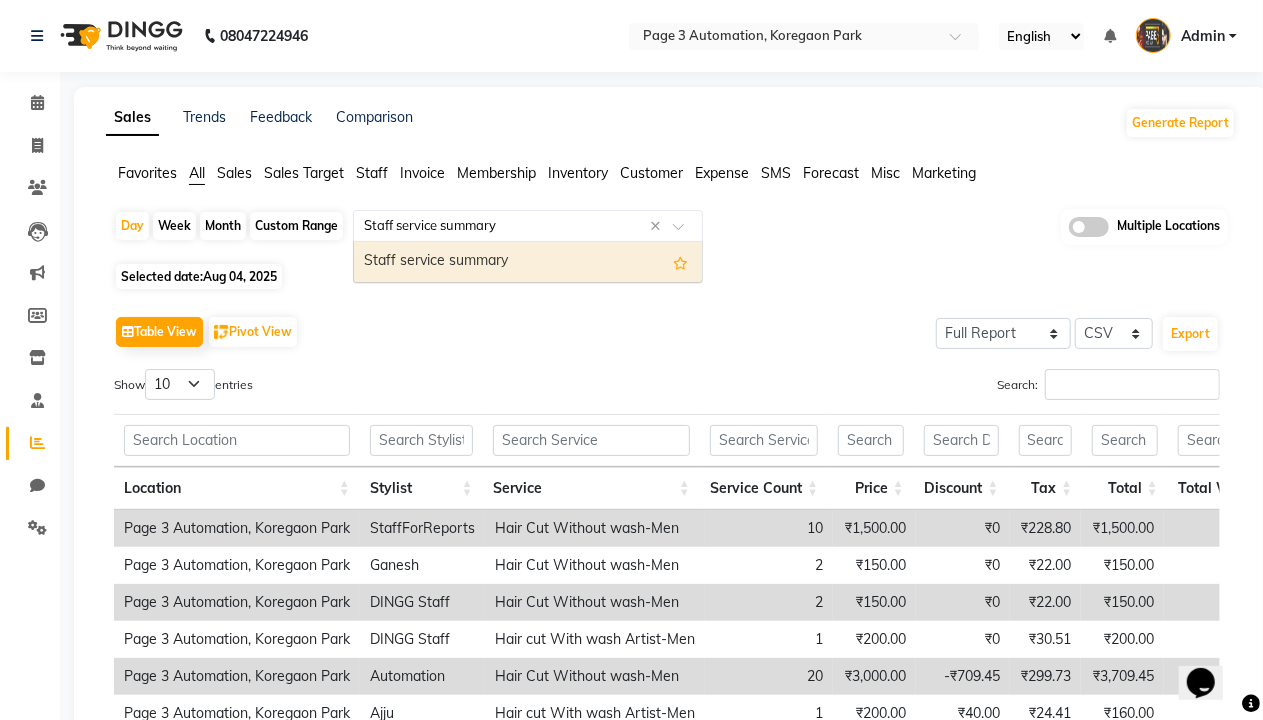click on "Staff service summary" at bounding box center [528, 262] 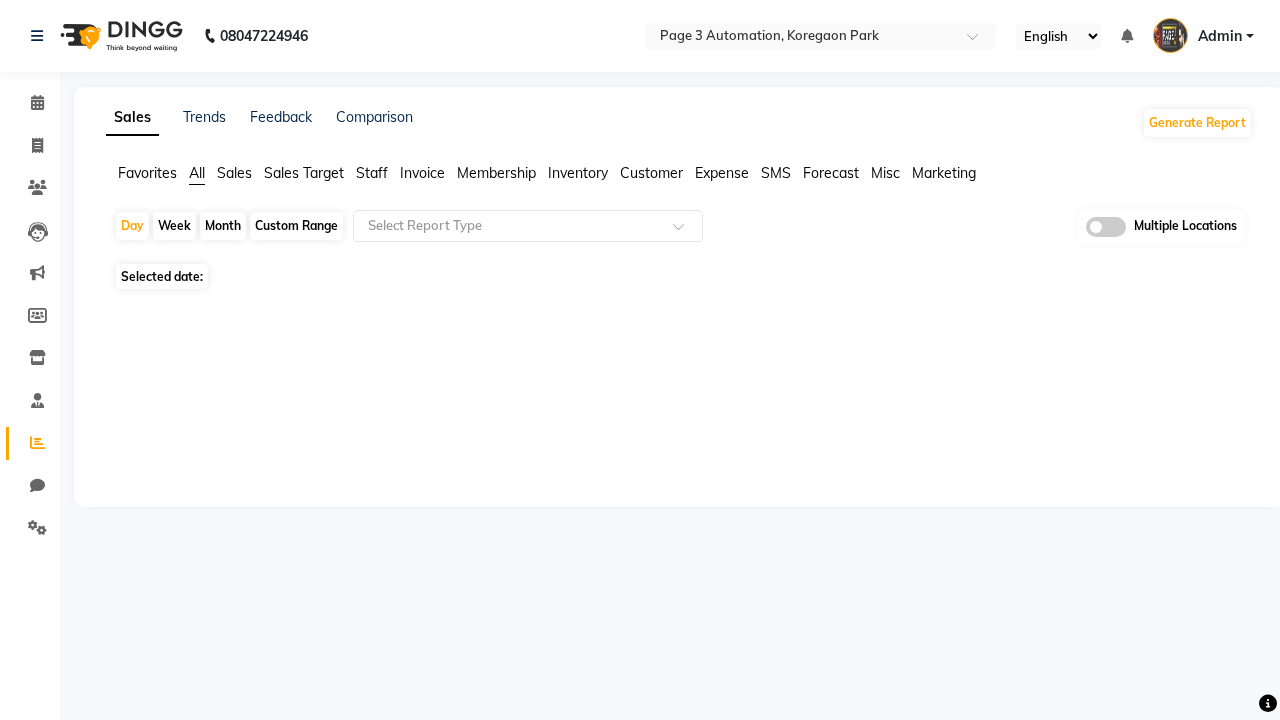 scroll, scrollTop: 0, scrollLeft: 0, axis: both 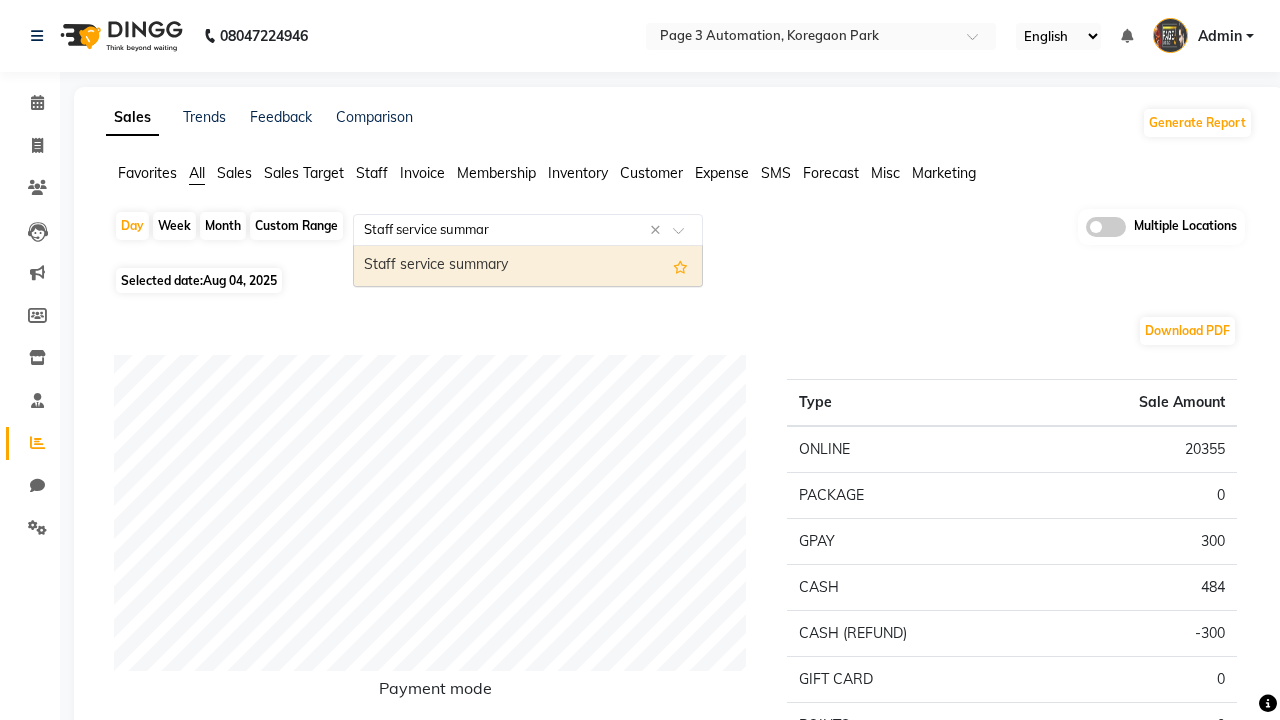 type on "Staff service summary" 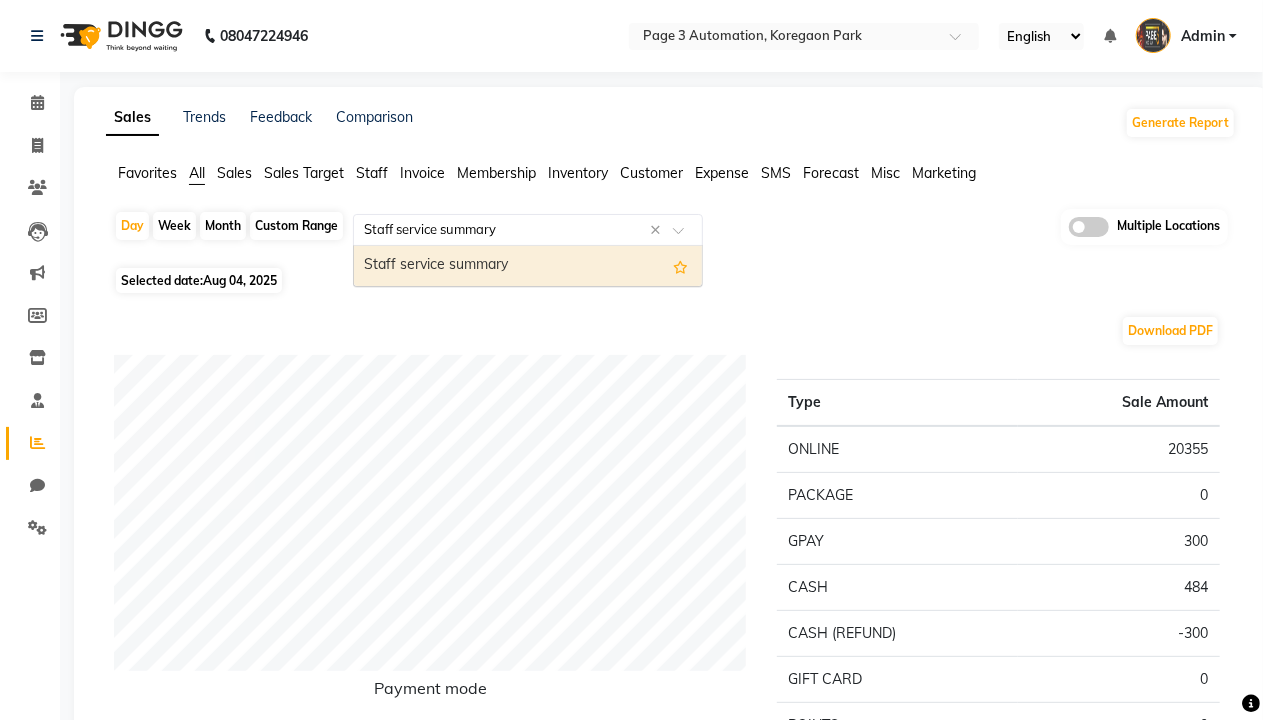 click on "Staff service summary" at bounding box center [528, 266] 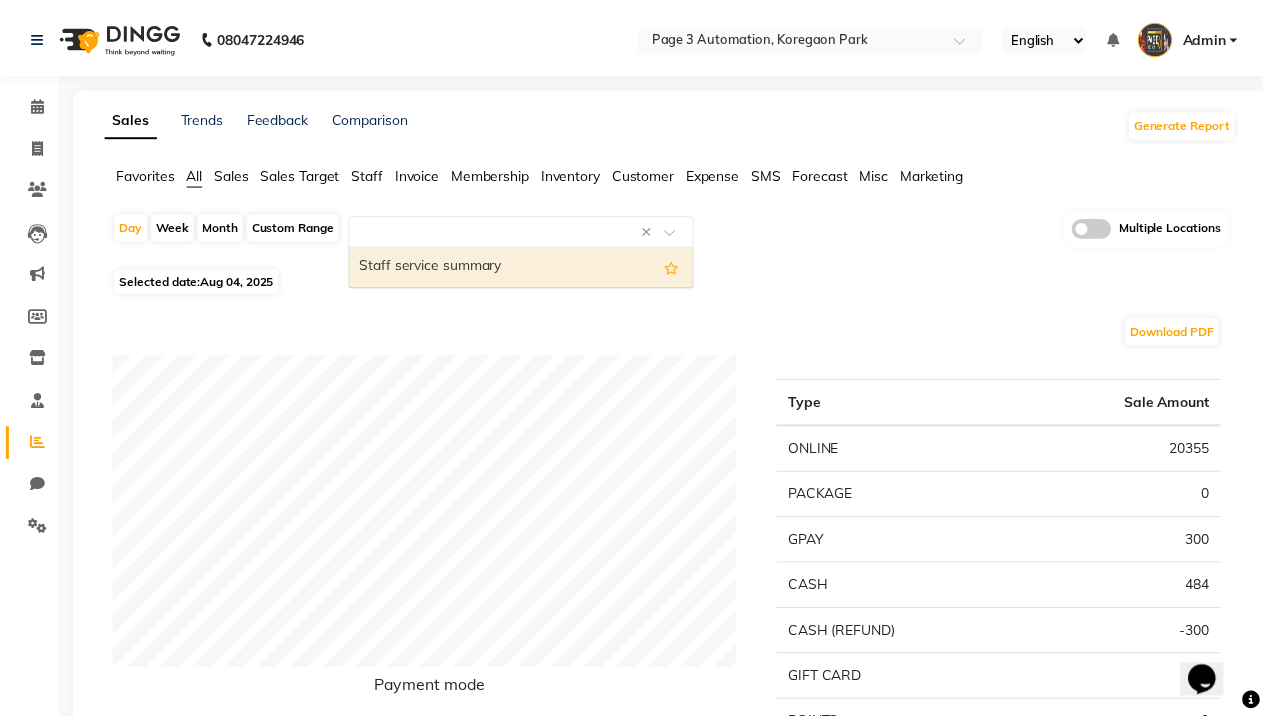 scroll, scrollTop: 0, scrollLeft: 0, axis: both 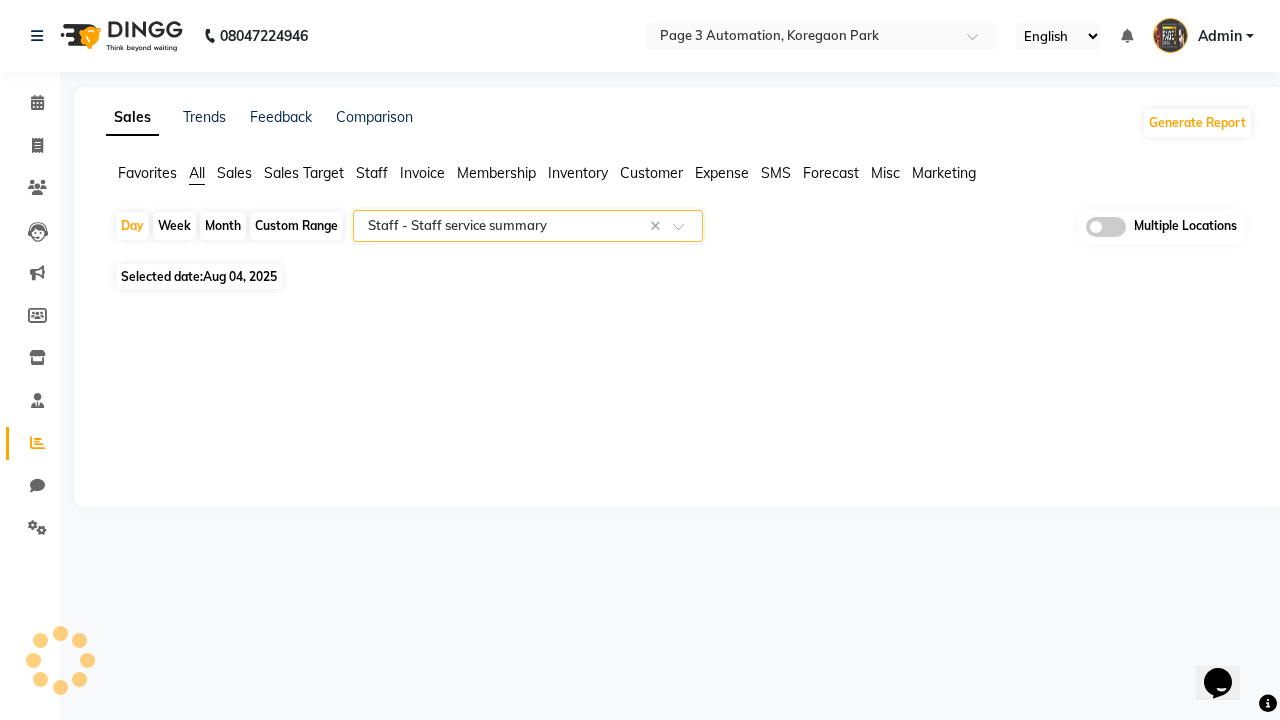 select on "full_report" 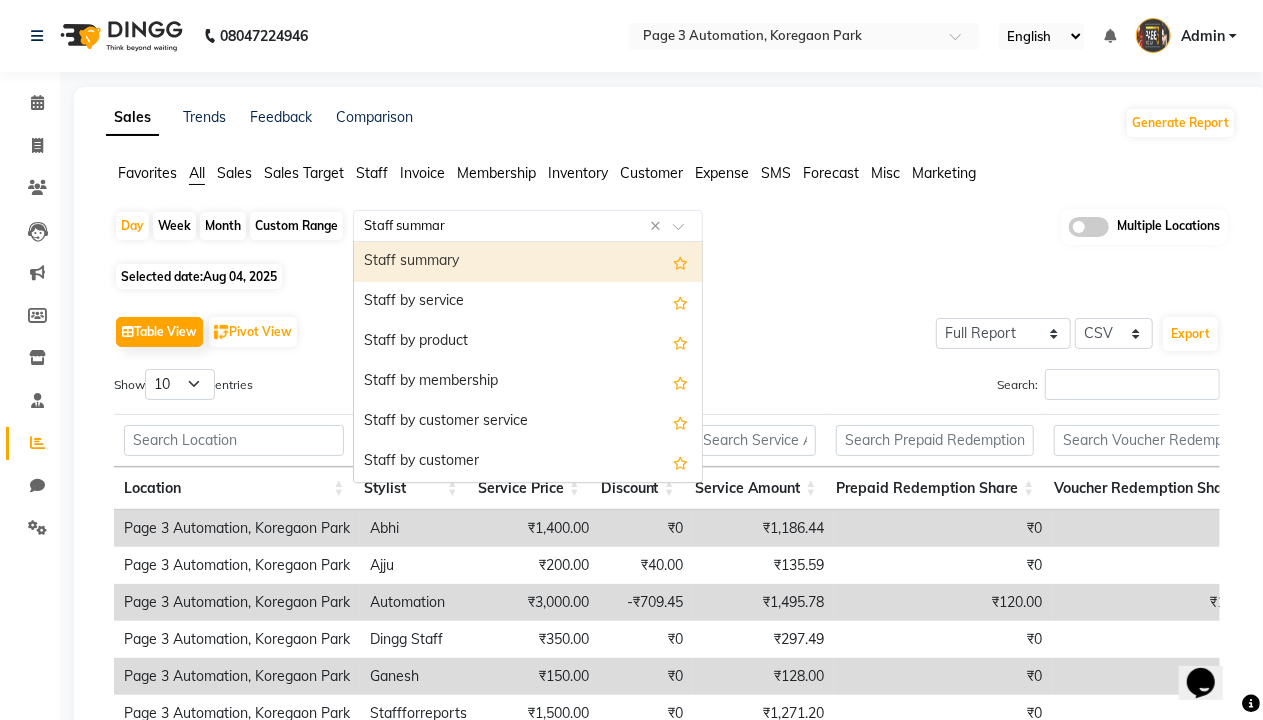type on "Staff summary" 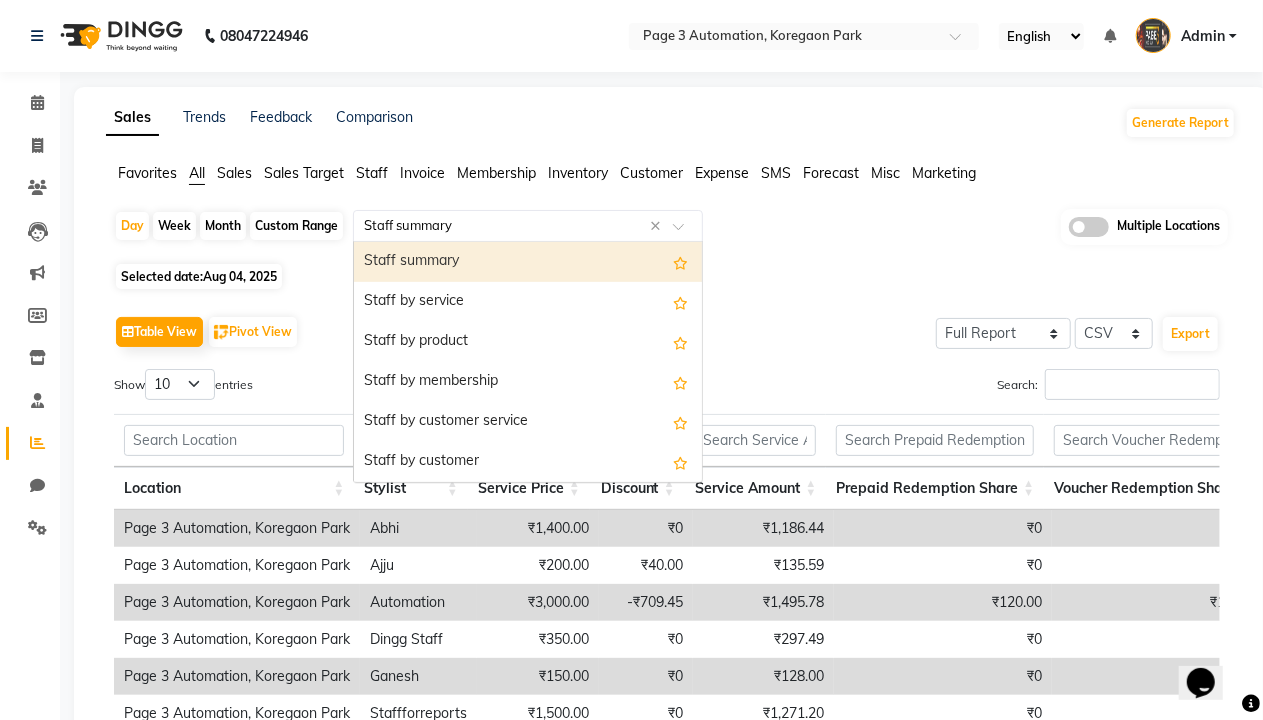 scroll, scrollTop: 0, scrollLeft: 0, axis: both 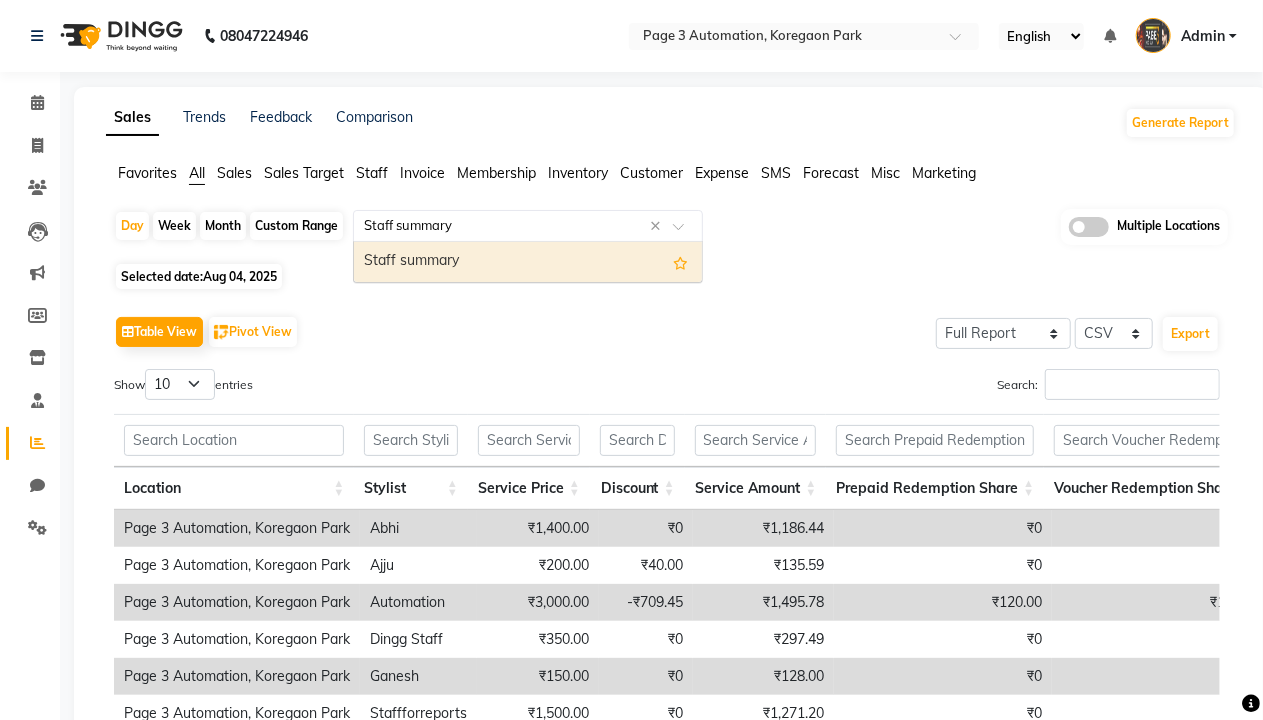 click on "Staff summary" at bounding box center [528, 262] 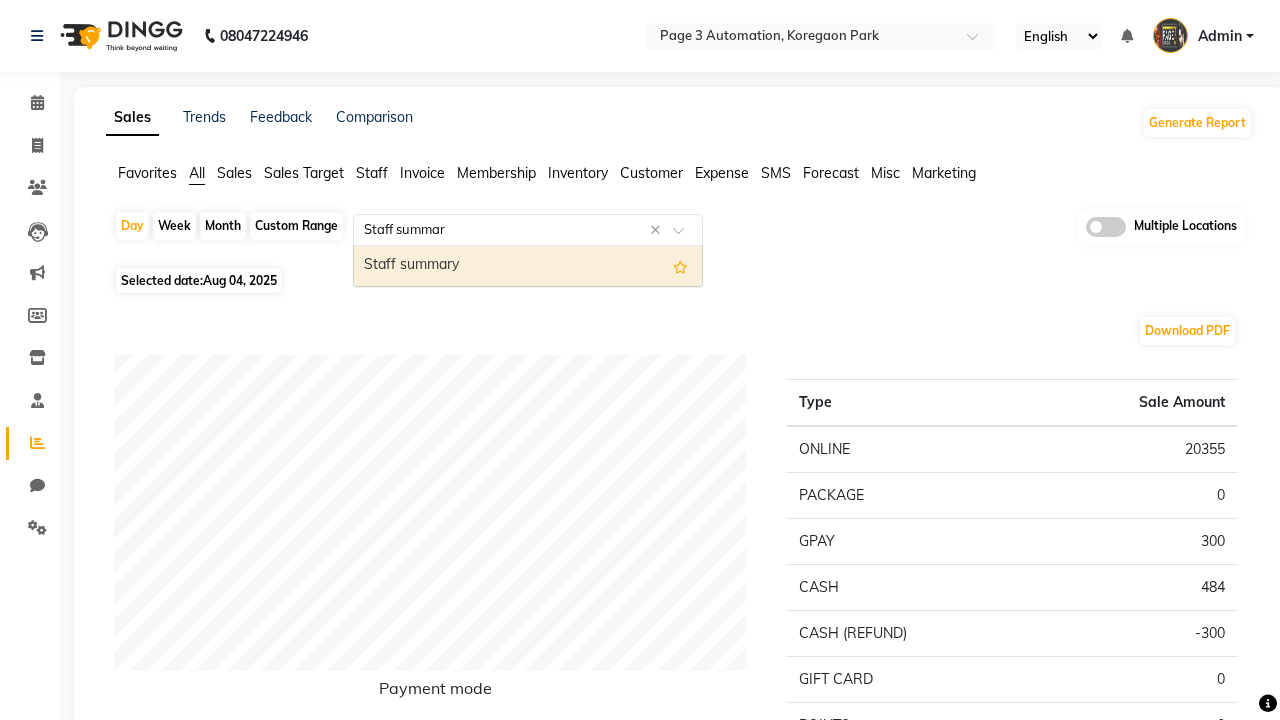 type on "Staff summary" 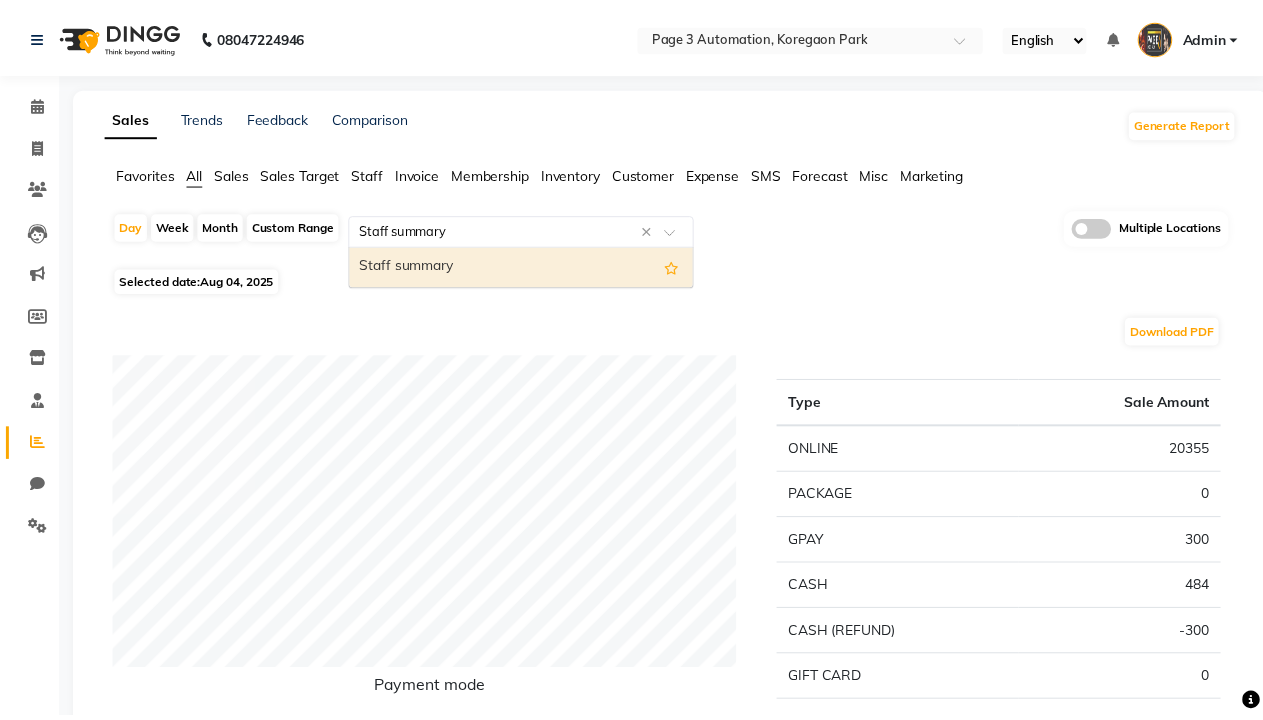 scroll, scrollTop: 0, scrollLeft: 0, axis: both 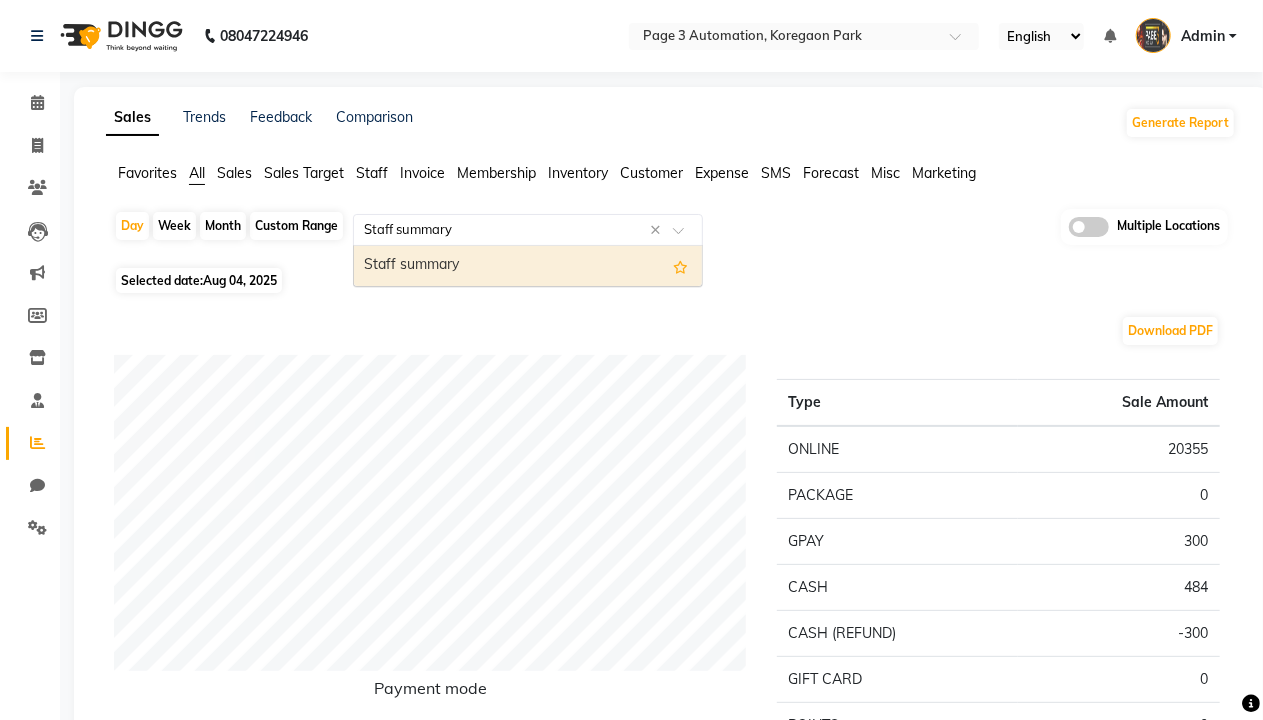 click on "Staff summary" at bounding box center (528, 266) 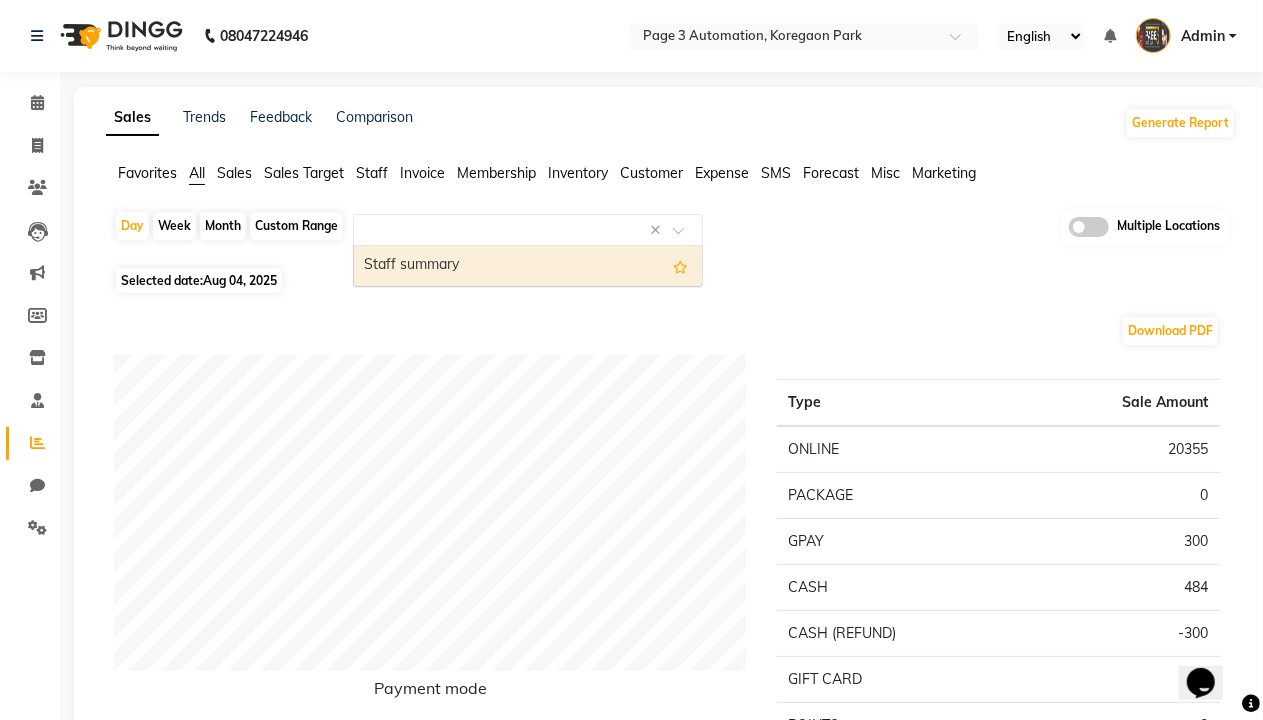 select on "full_report" 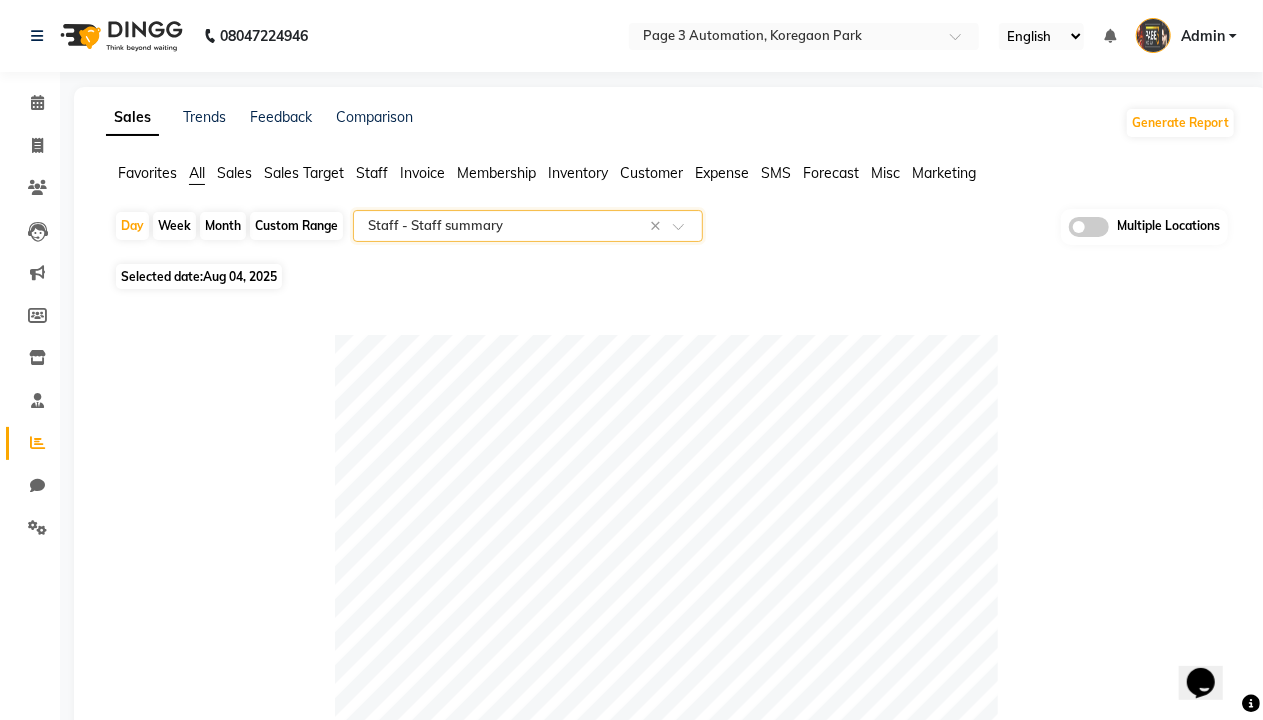 scroll, scrollTop: 0, scrollLeft: 0, axis: both 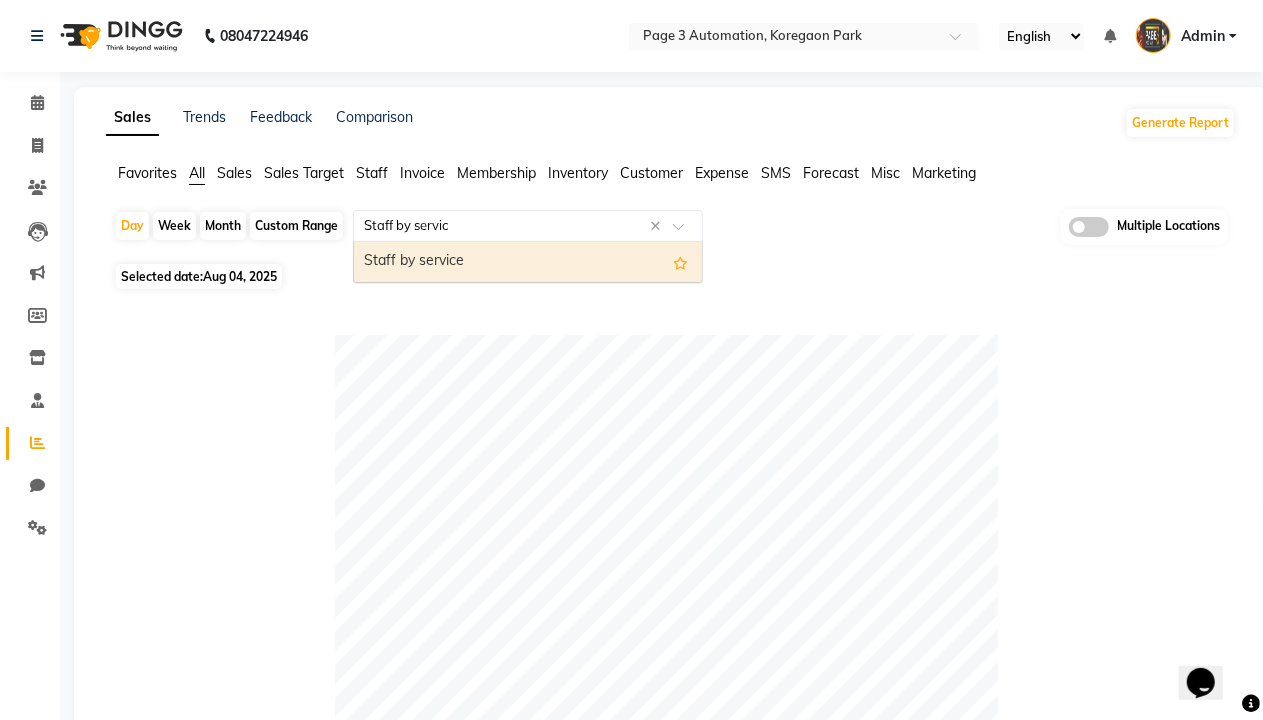 type on "Staff by service" 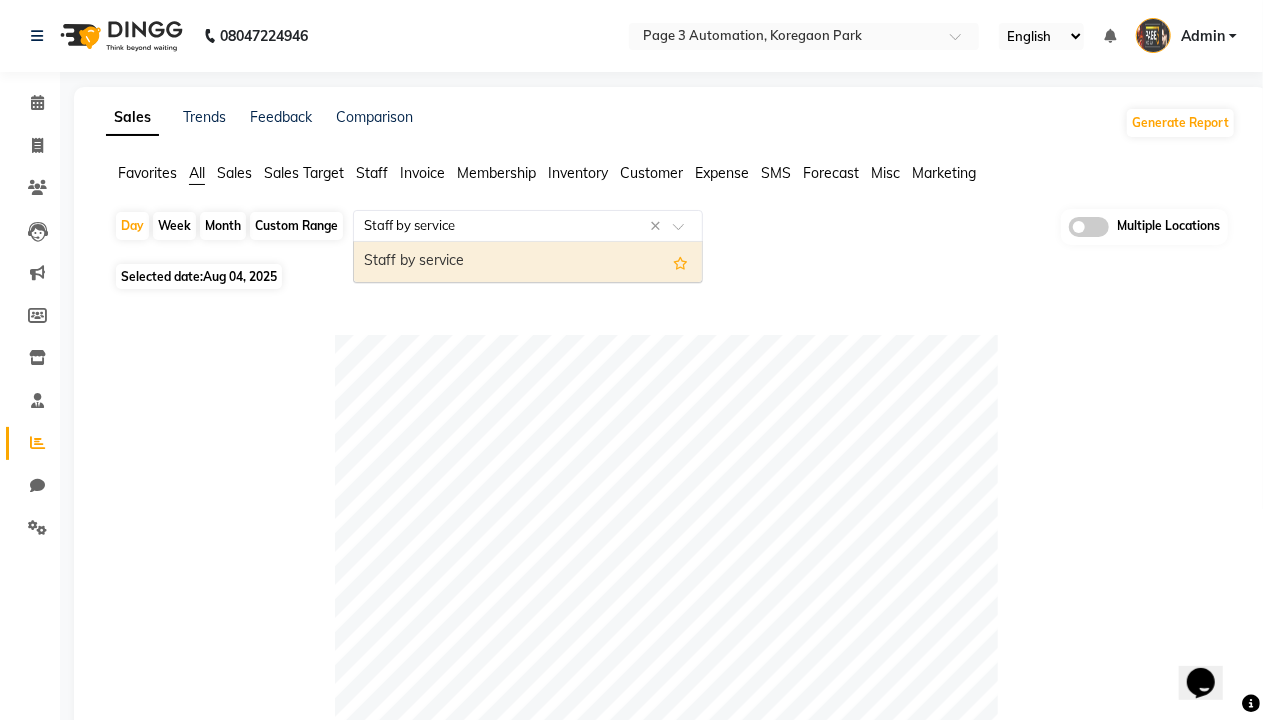 click on "Staff by service" at bounding box center (528, 262) 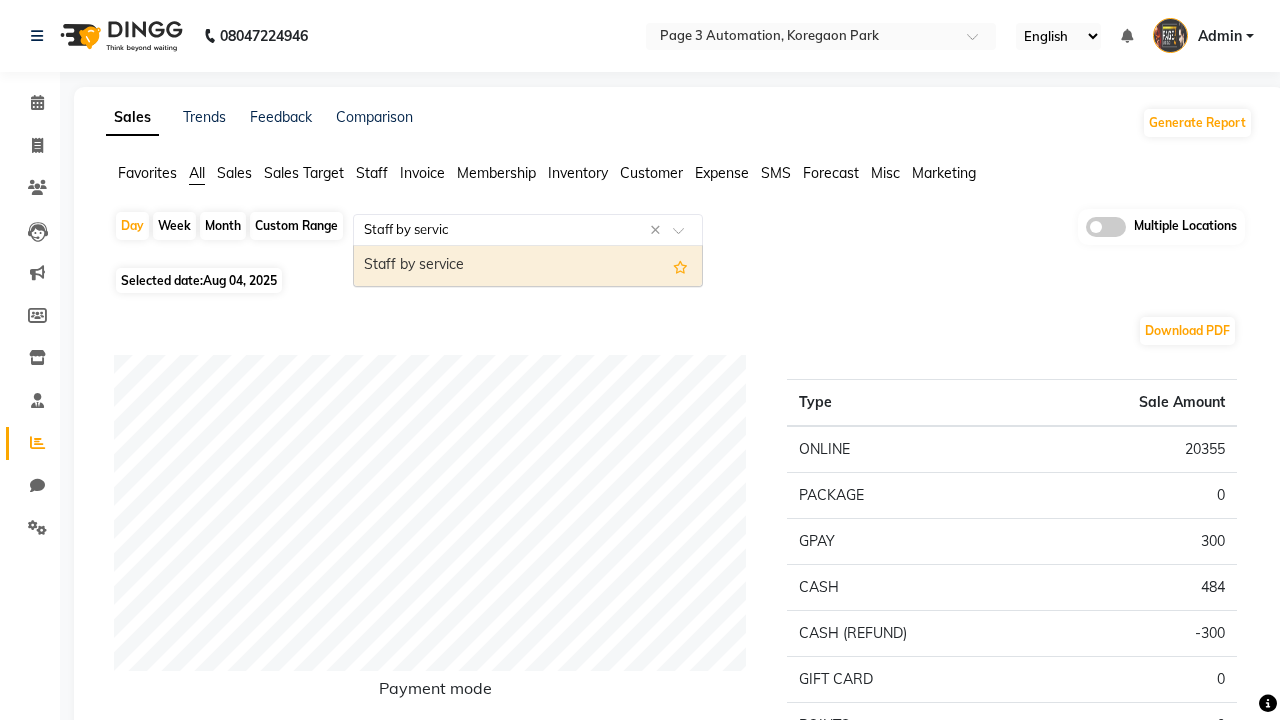 type on "Staff by service" 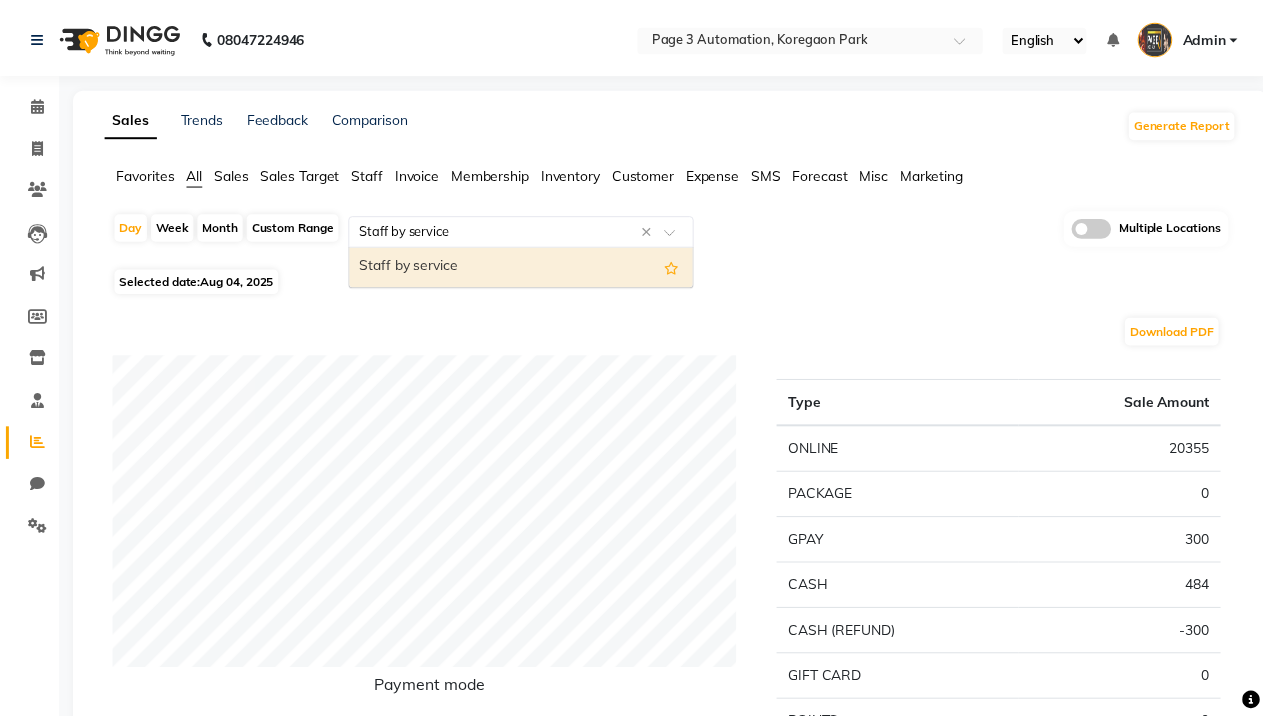 scroll, scrollTop: 0, scrollLeft: 0, axis: both 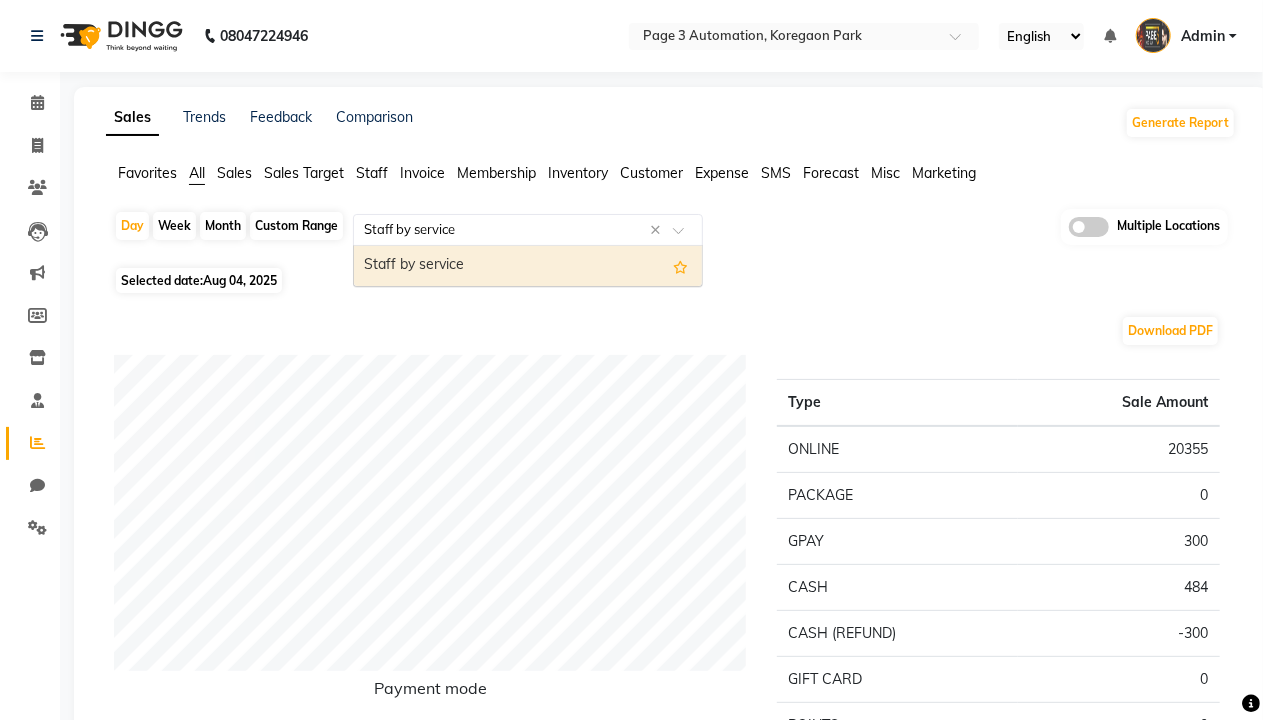 click on "Staff by service" at bounding box center (528, 266) 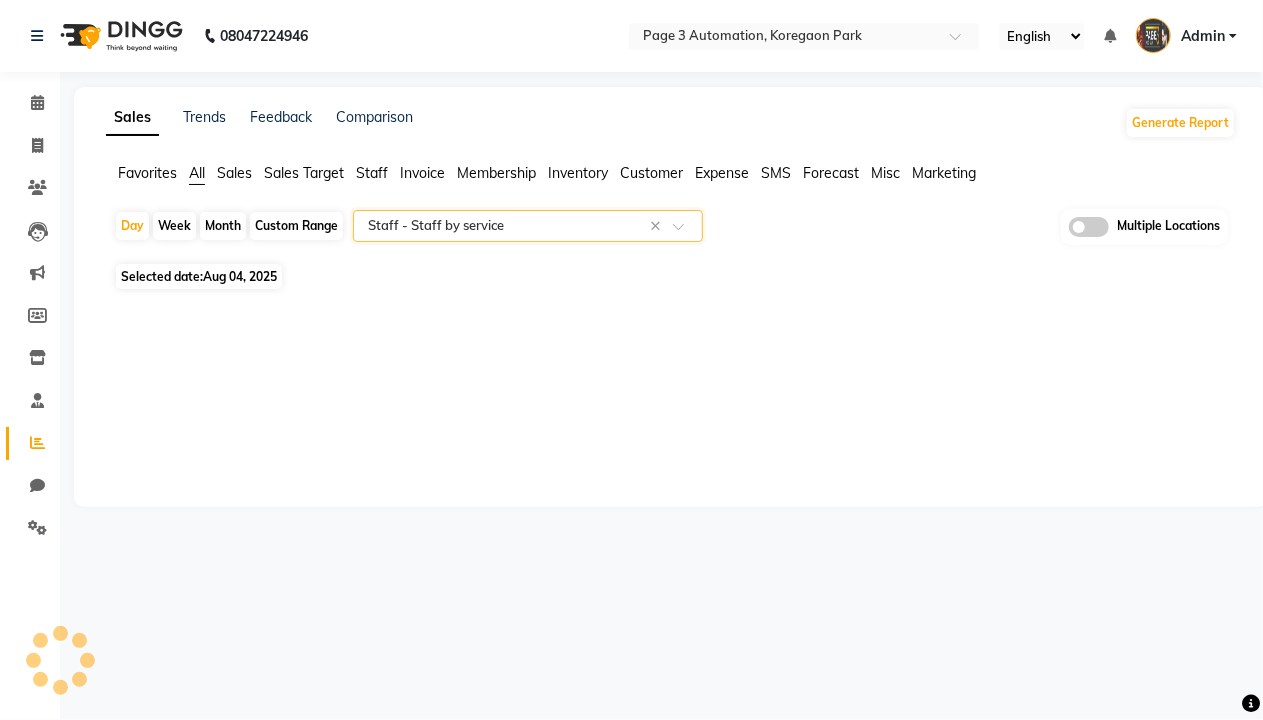 select on "full_report" 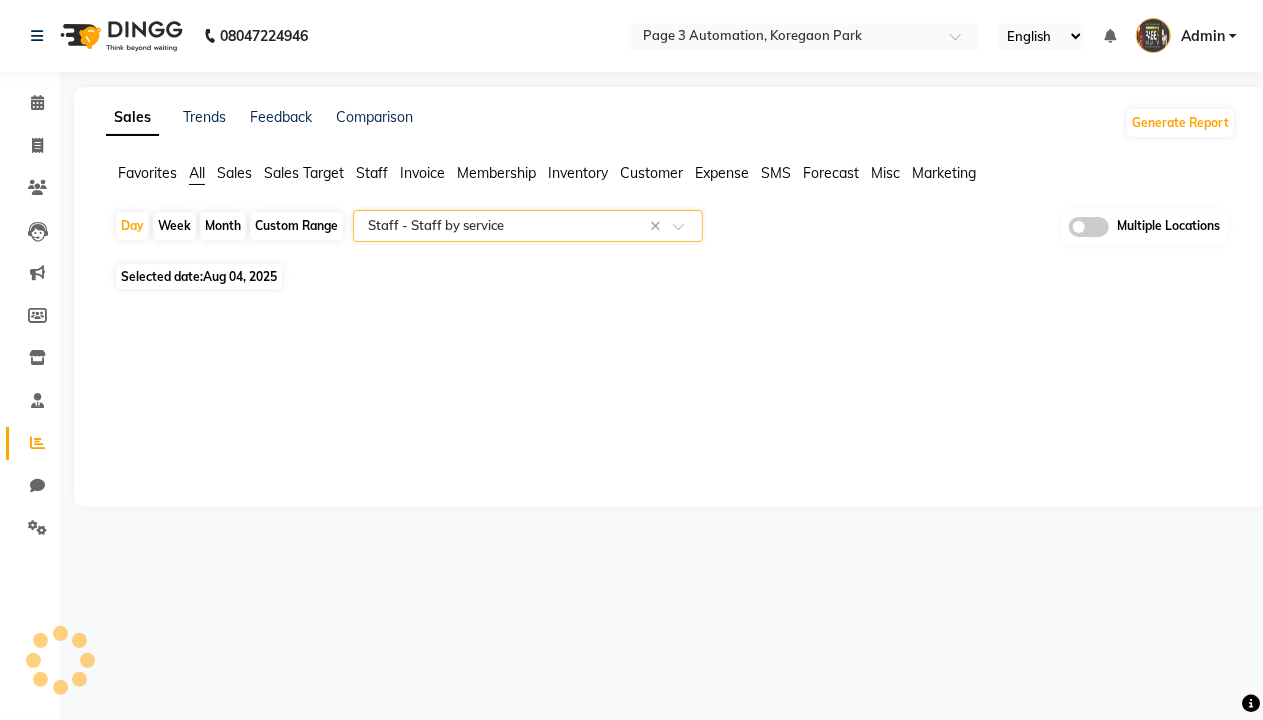 select on "csv" 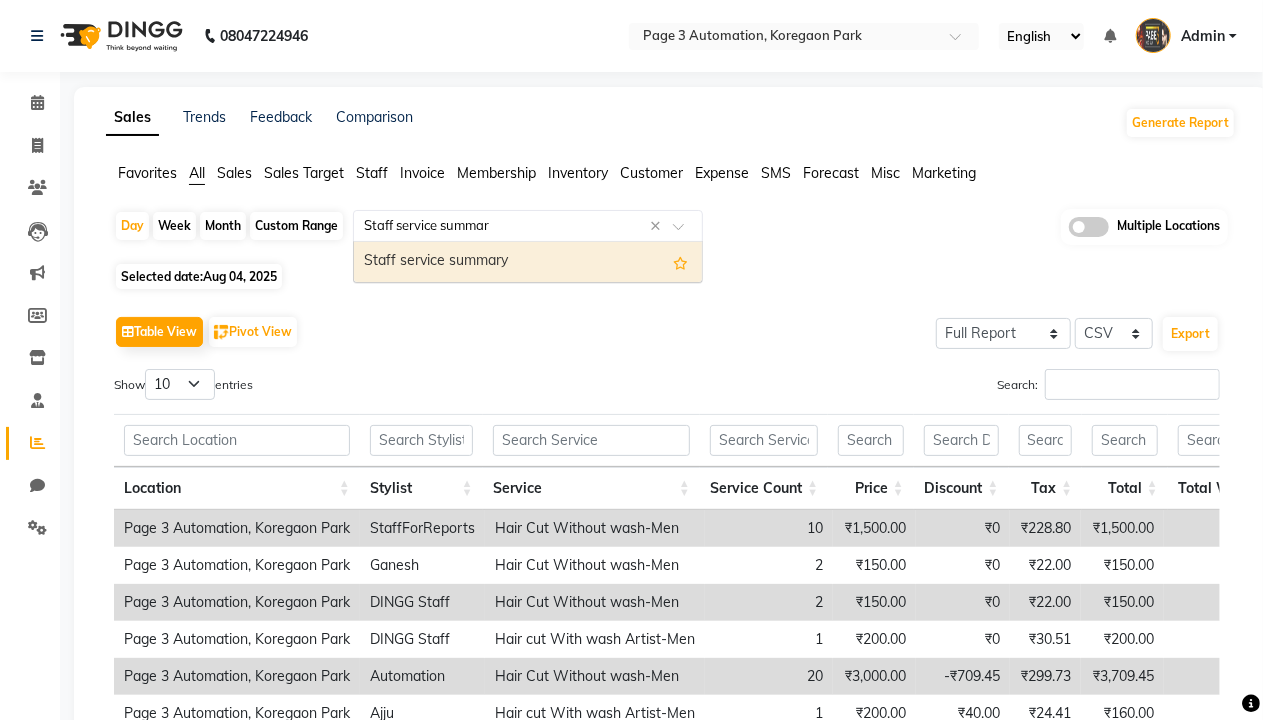 type on "Staff service summary" 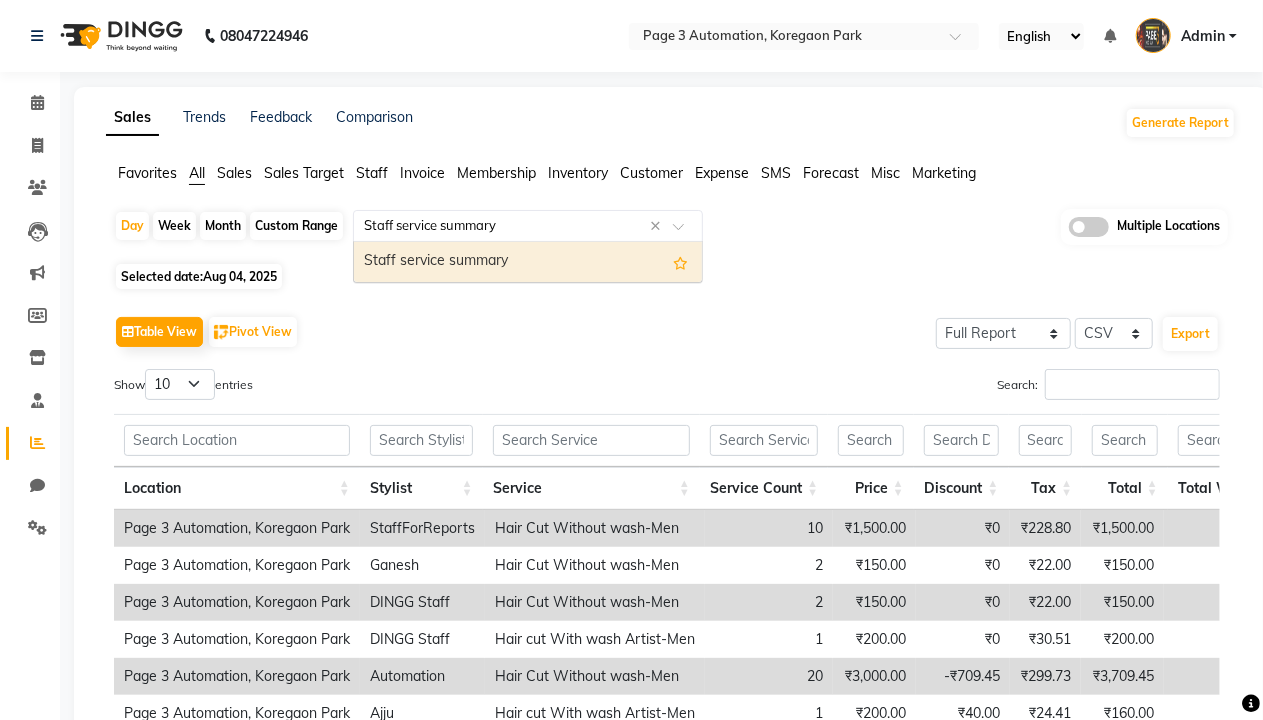 click on "Staff service summary" at bounding box center [528, 262] 